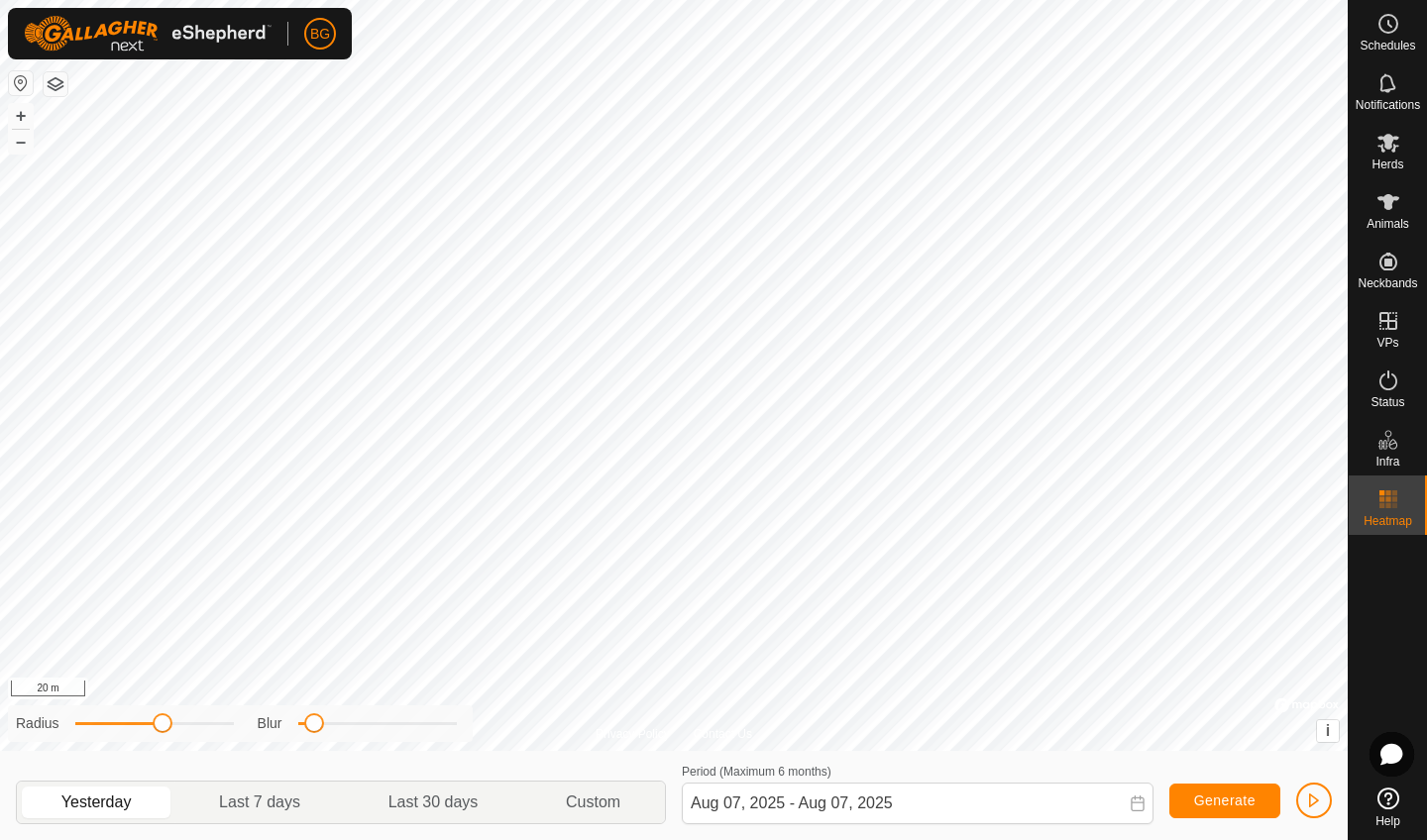 scroll, scrollTop: 0, scrollLeft: 0, axis: both 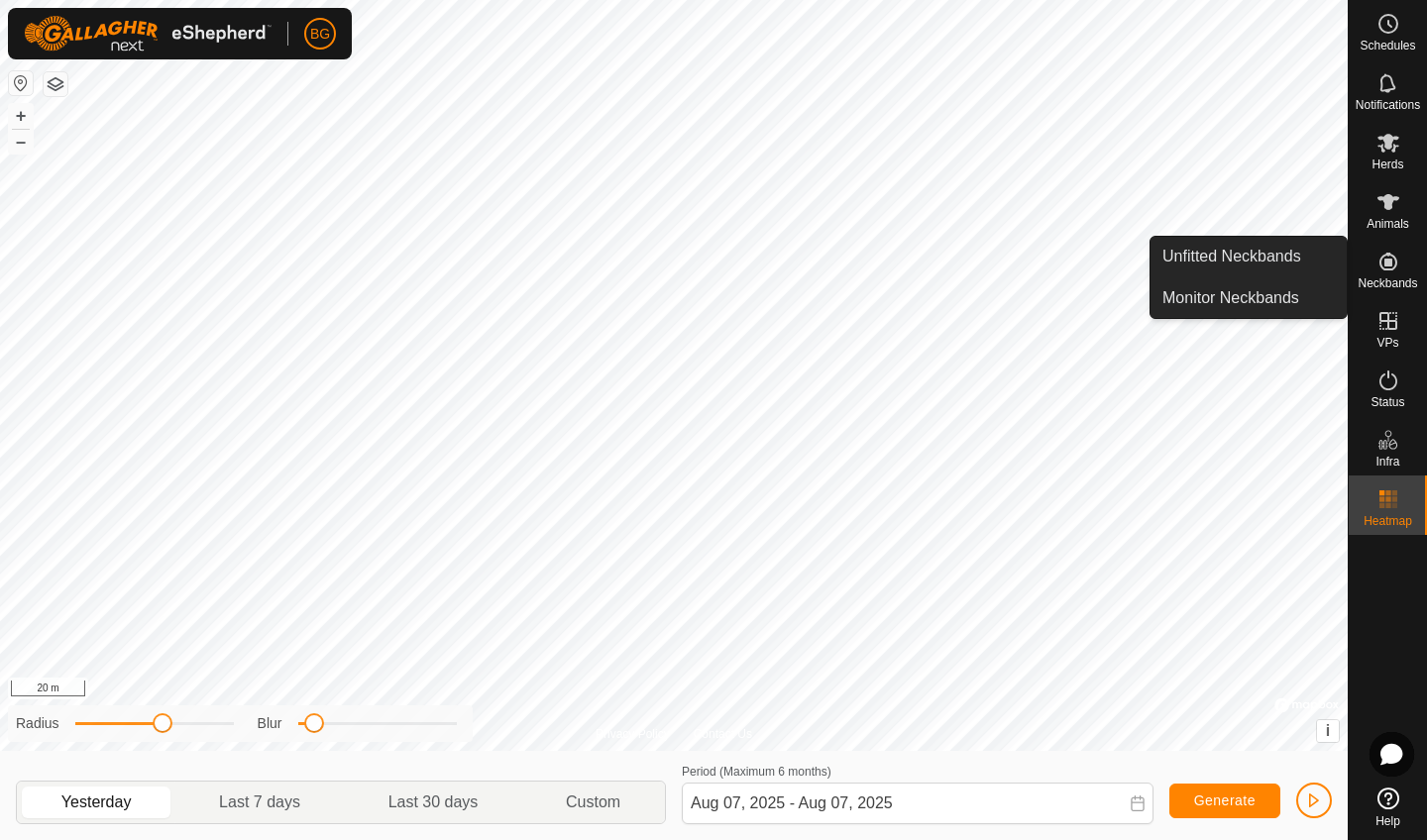 click 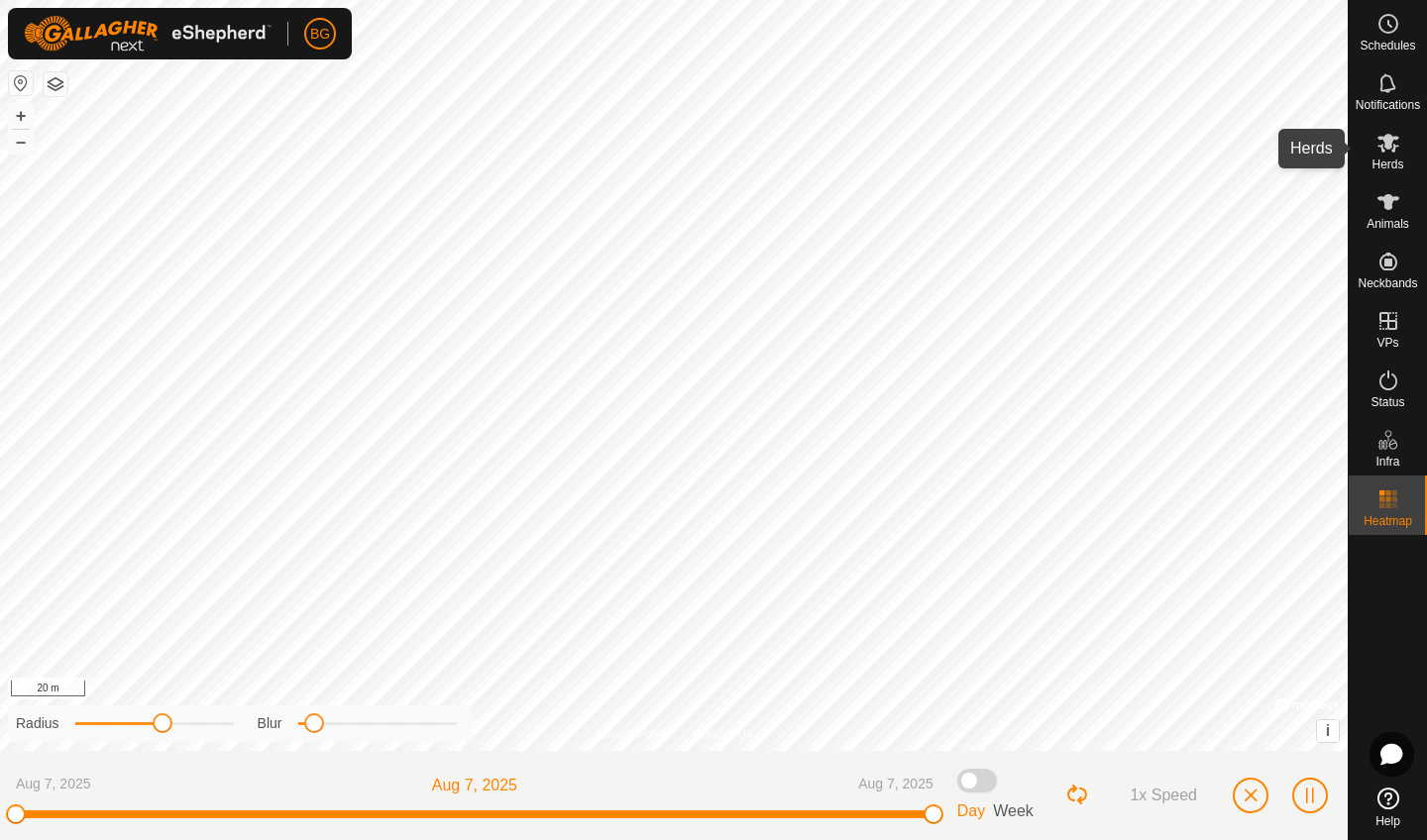 click on "Herds" at bounding box center [1387, 164] 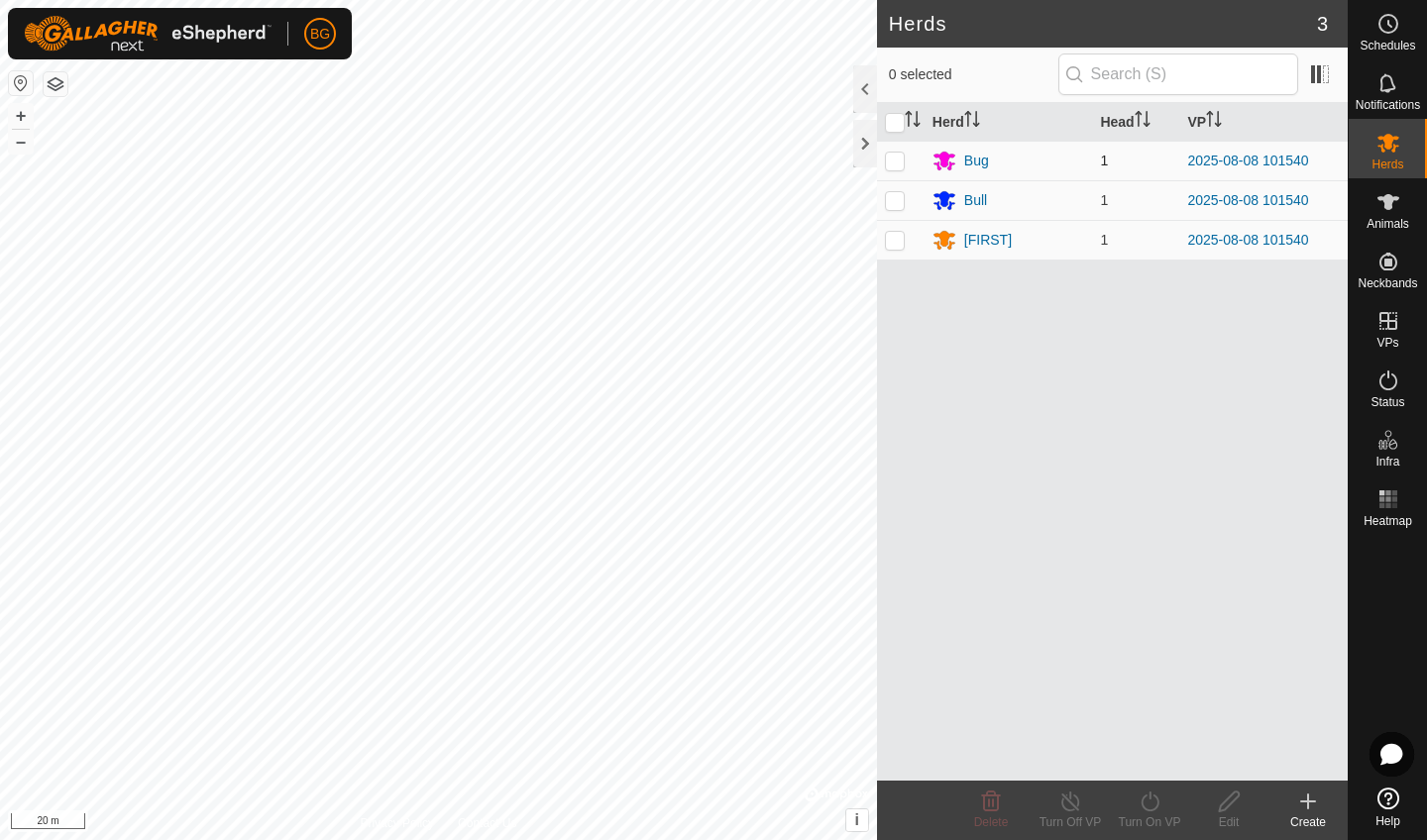 click at bounding box center [895, 160] 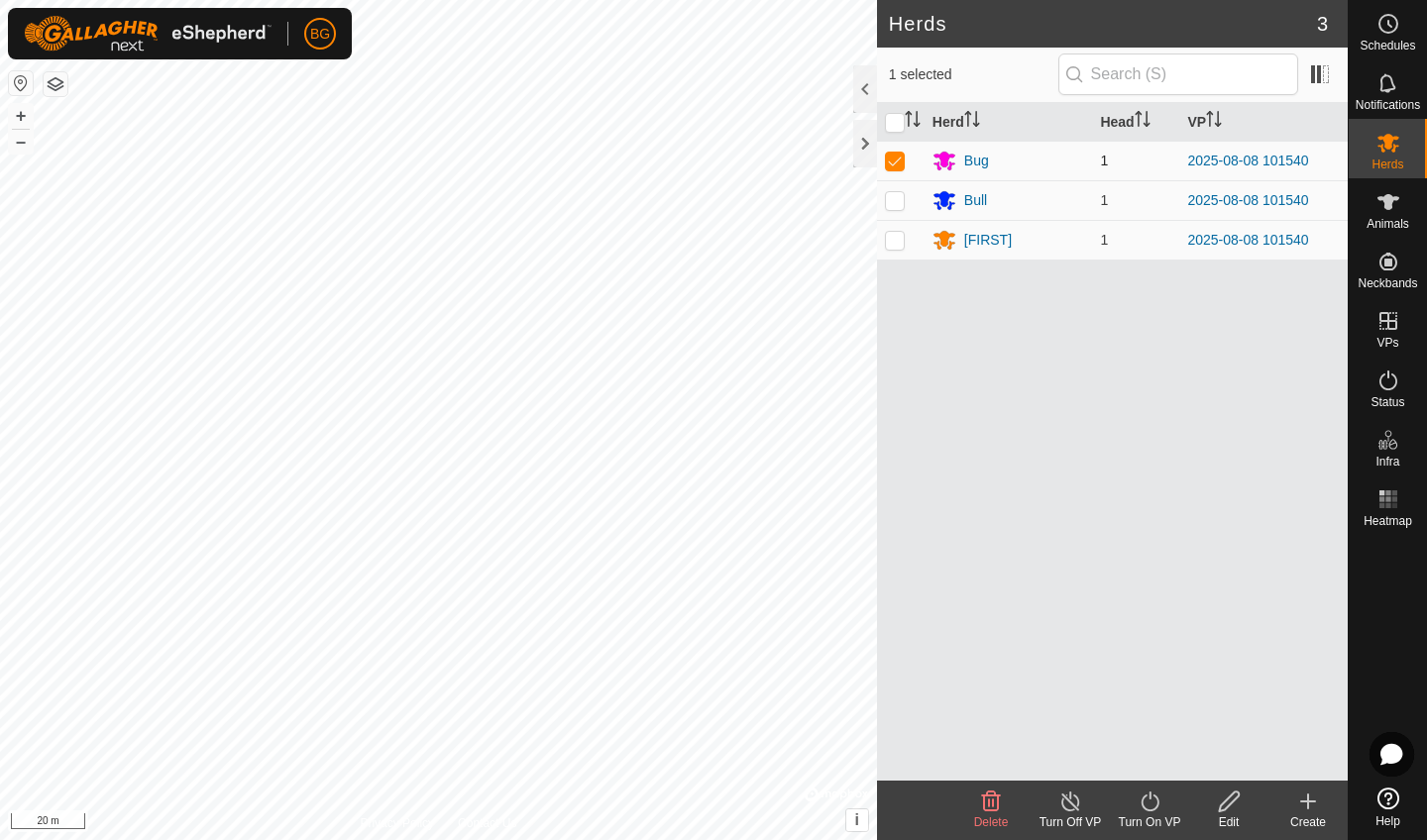 checkbox on "true" 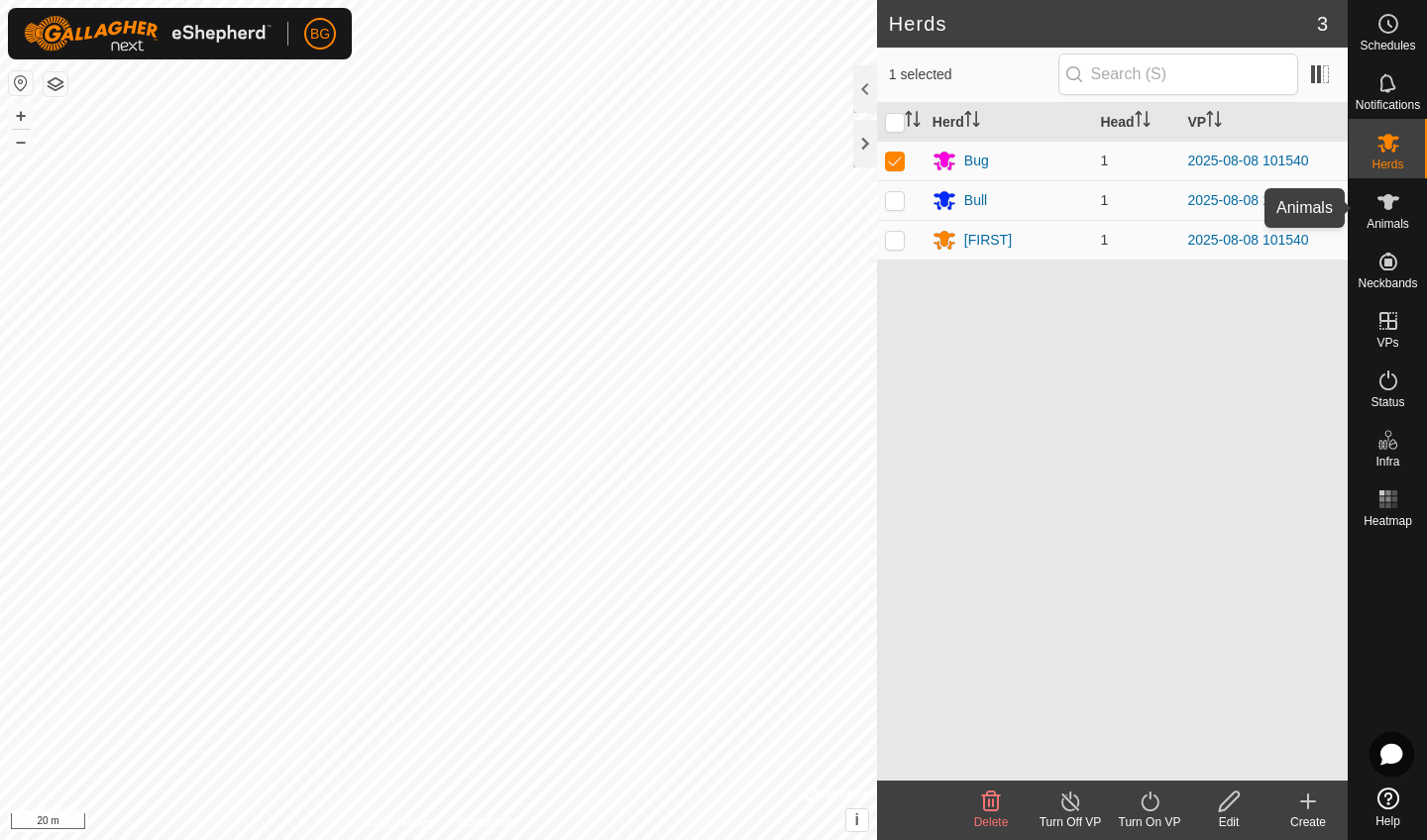 click on "Animals" at bounding box center [1387, 208] 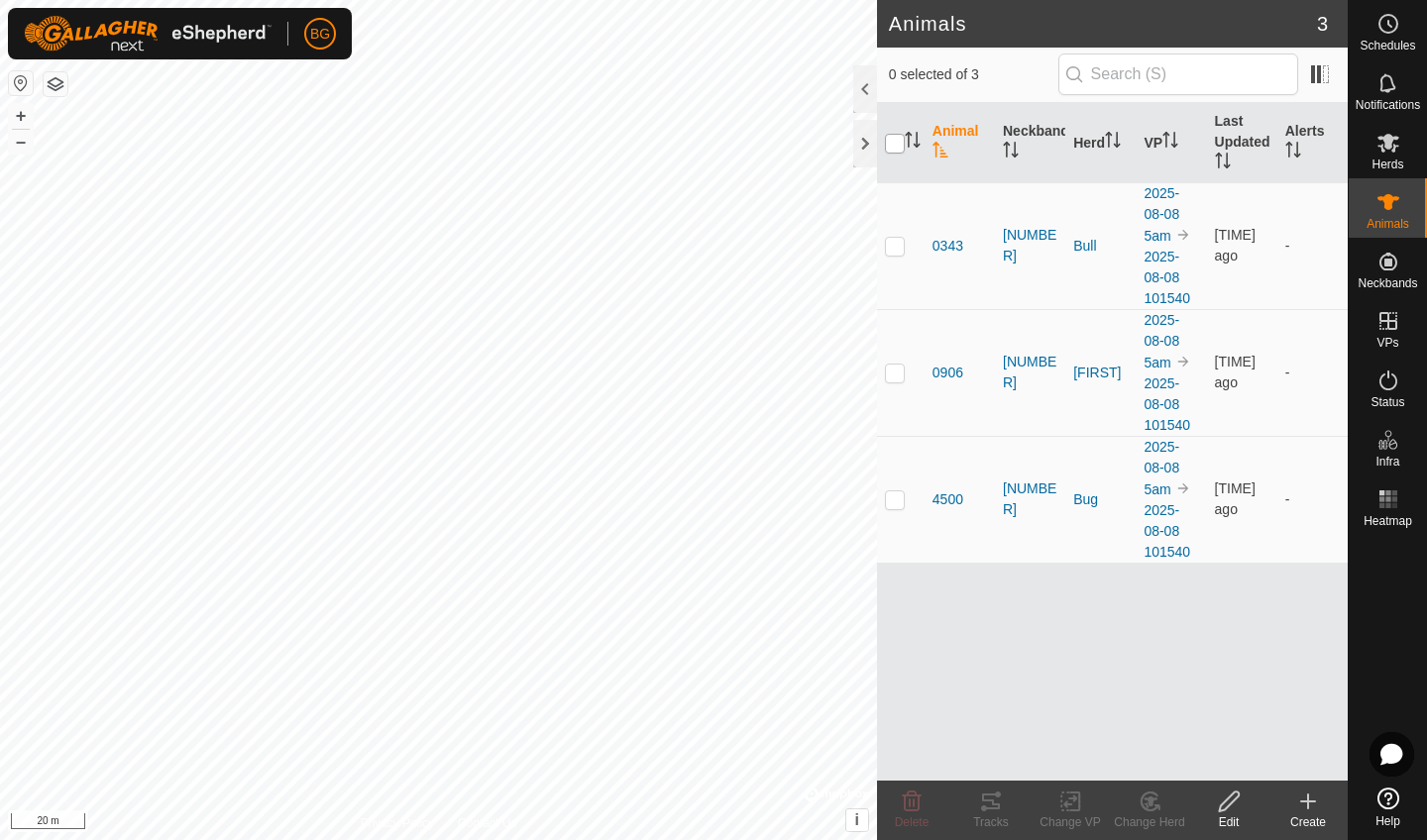 click at bounding box center [895, 144] 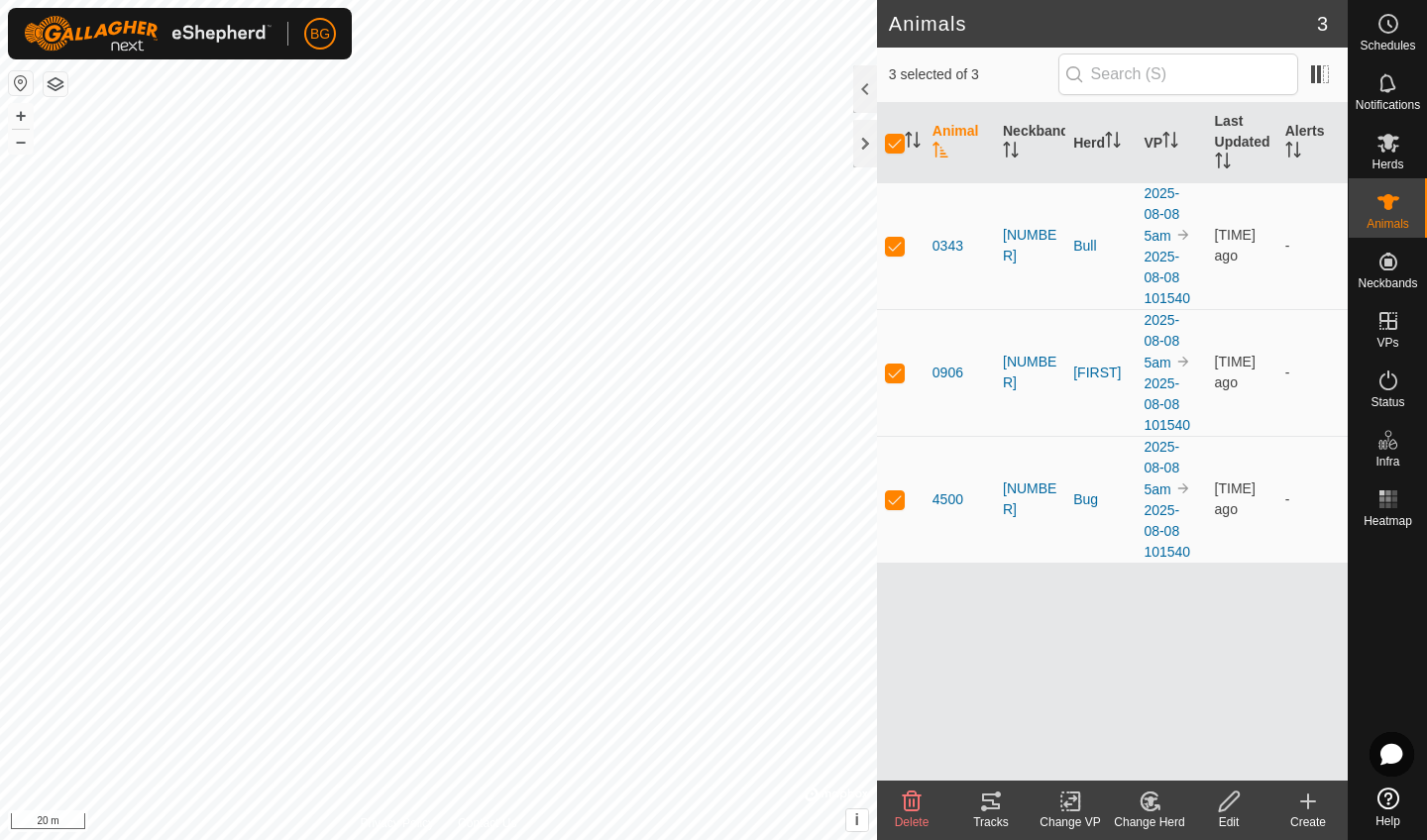 click on "Tracks" 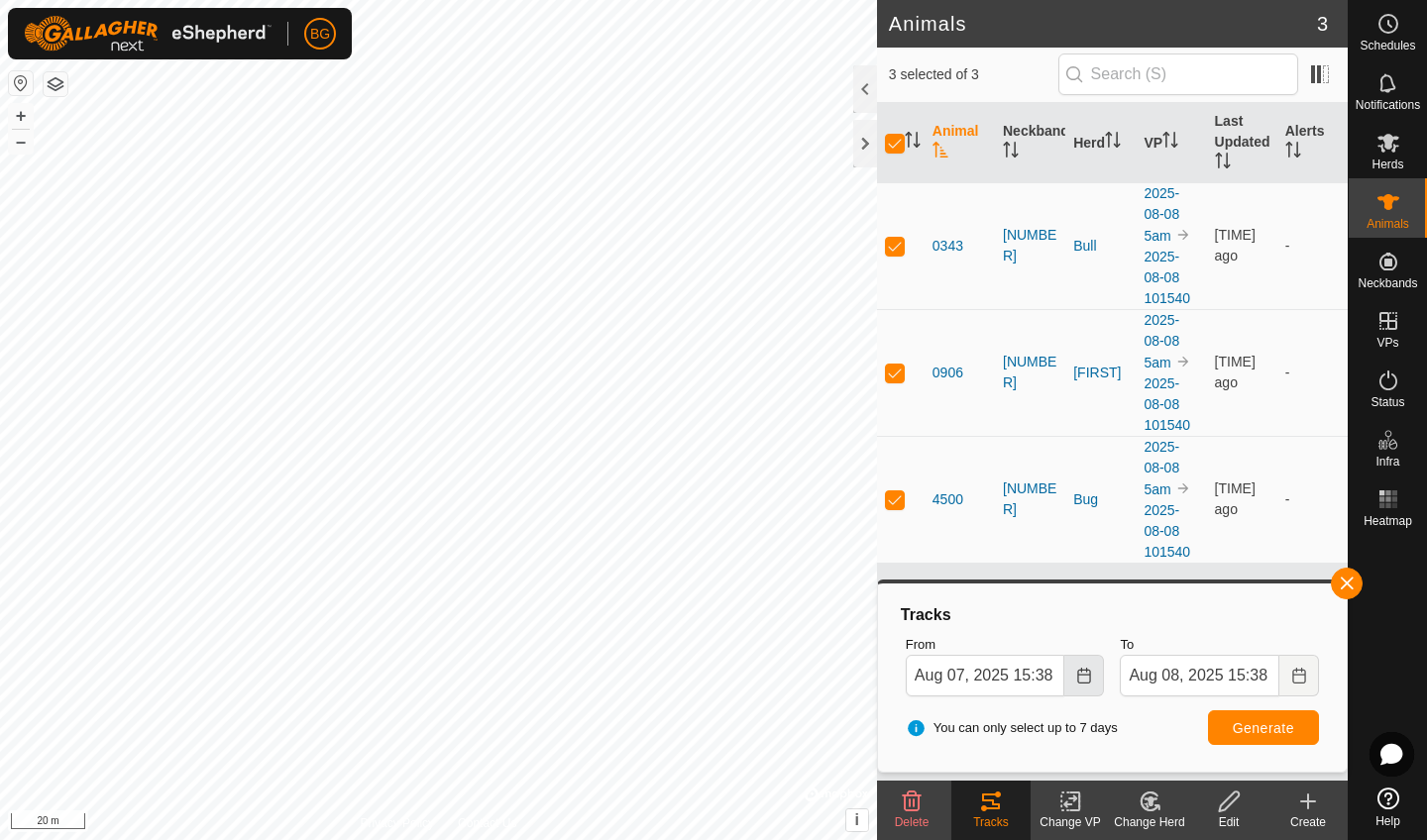 click 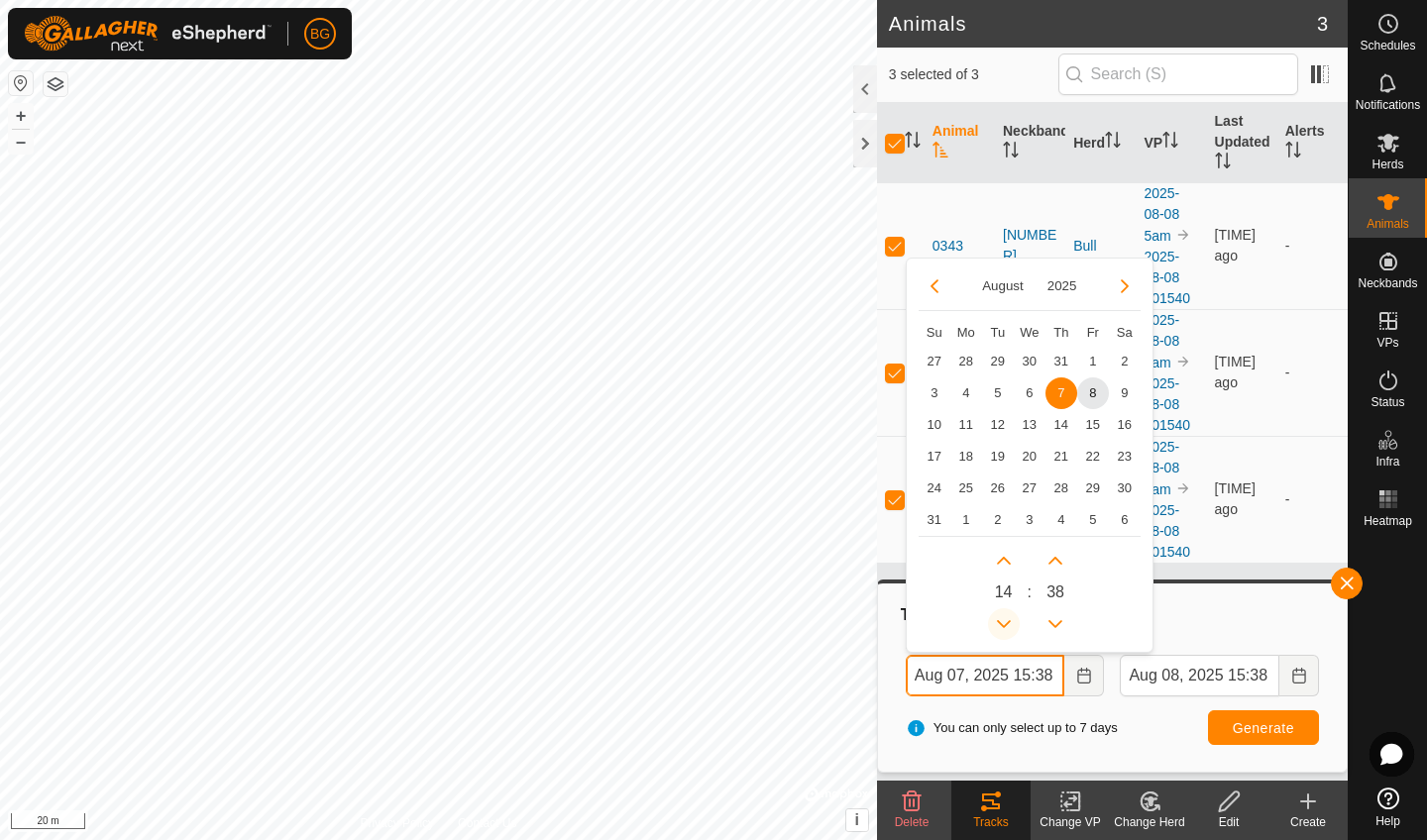 click at bounding box center (1004, 624) 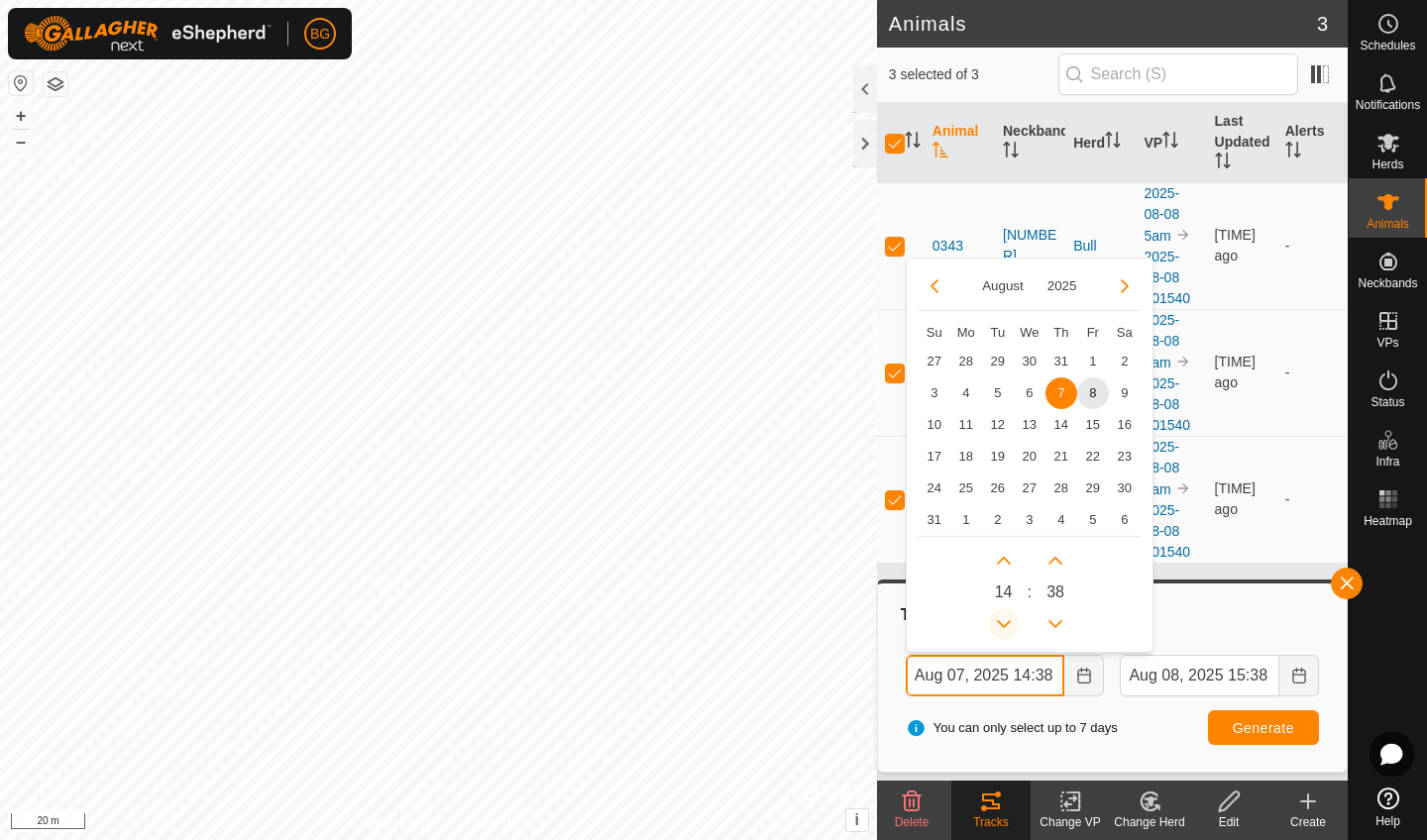 click at bounding box center (1003, 621) 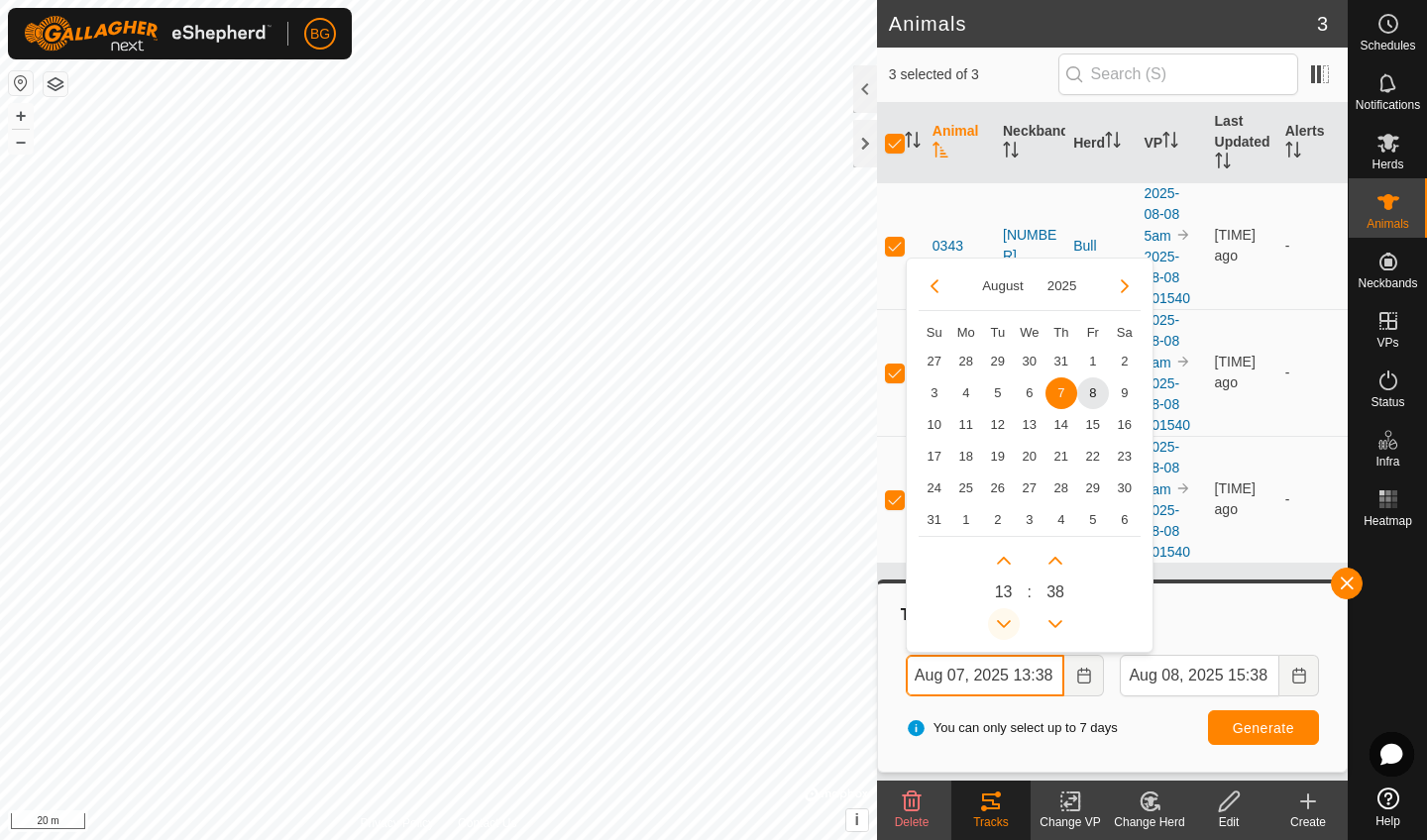 click at bounding box center [1004, 624] 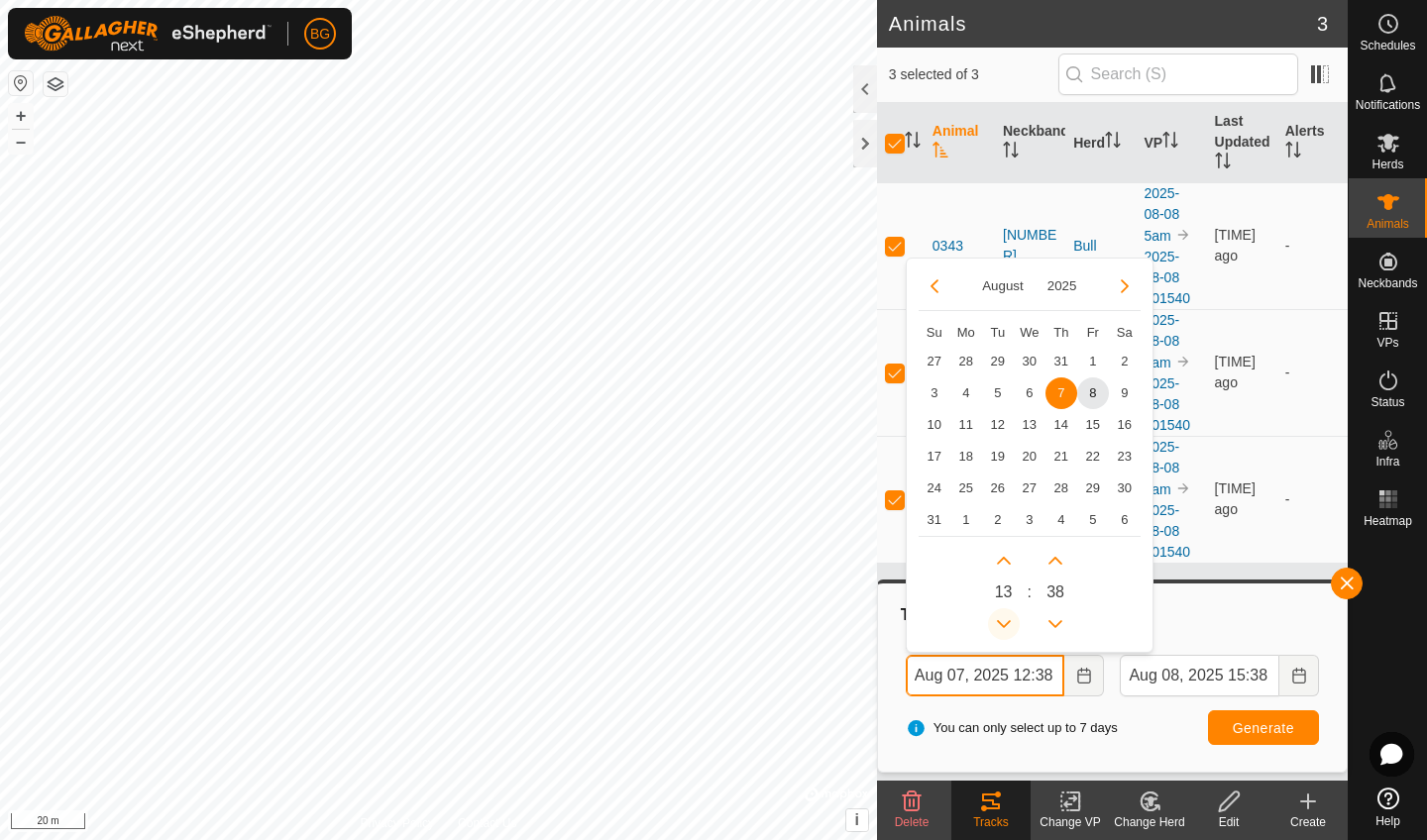 click 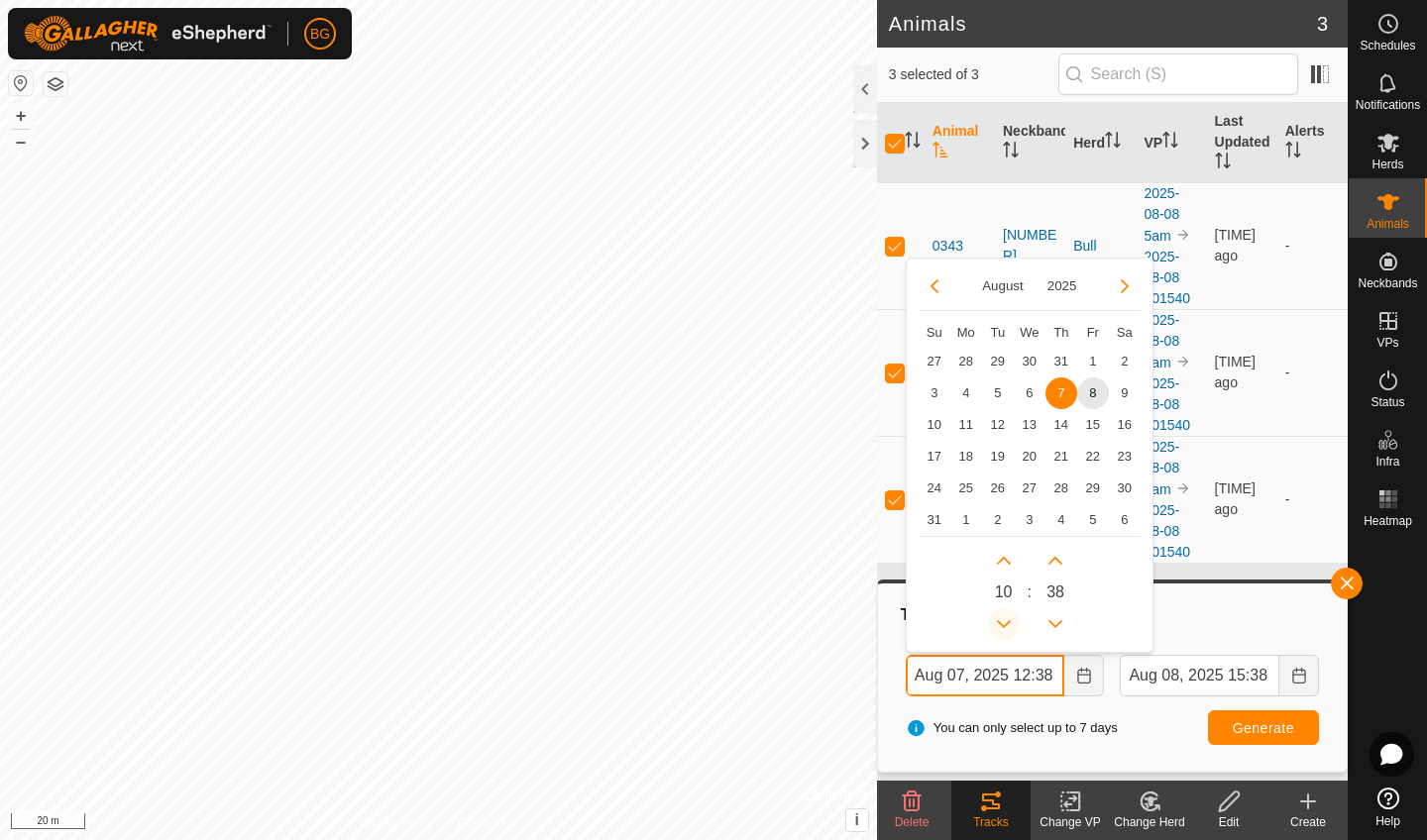 click at bounding box center [1004, 624] 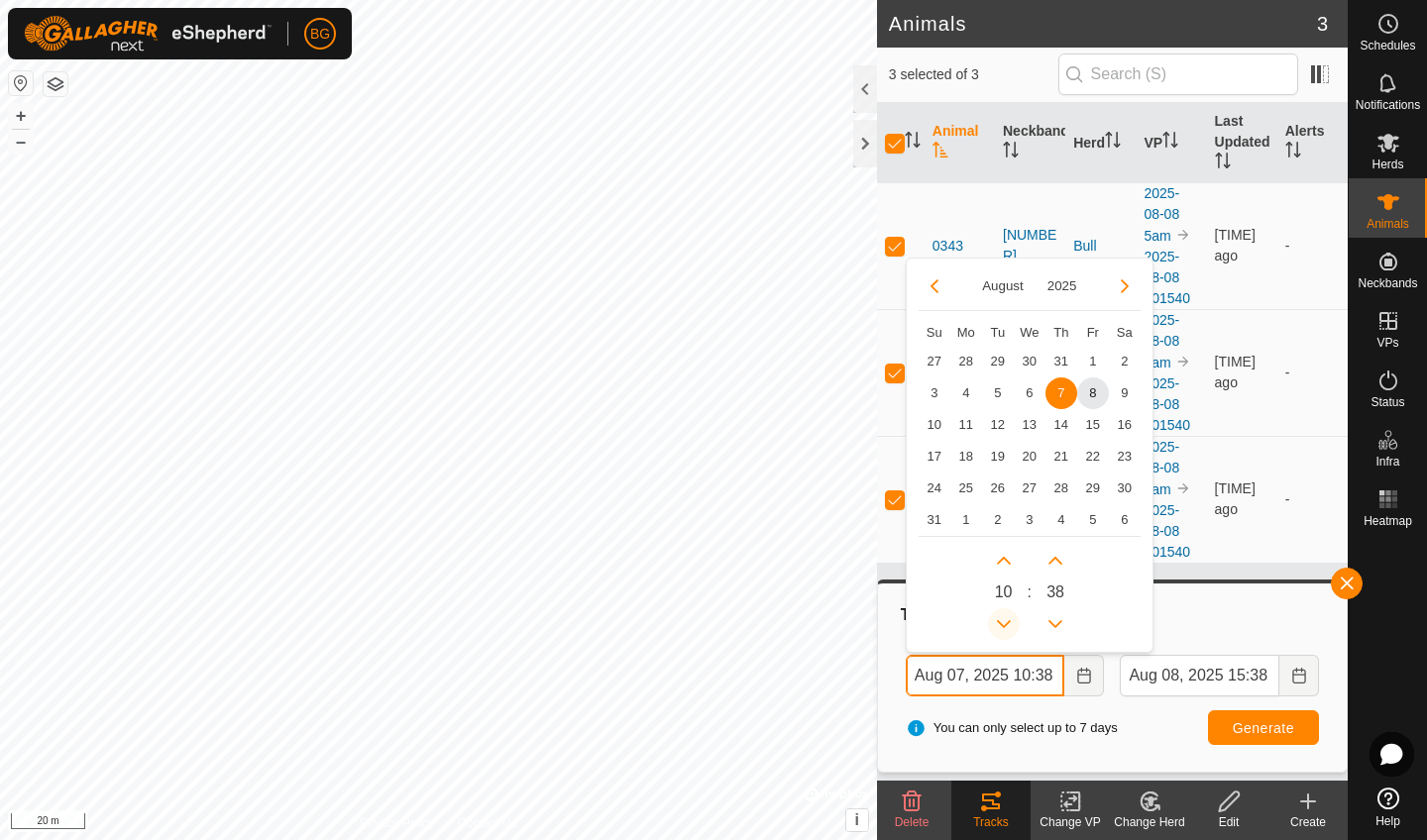 click 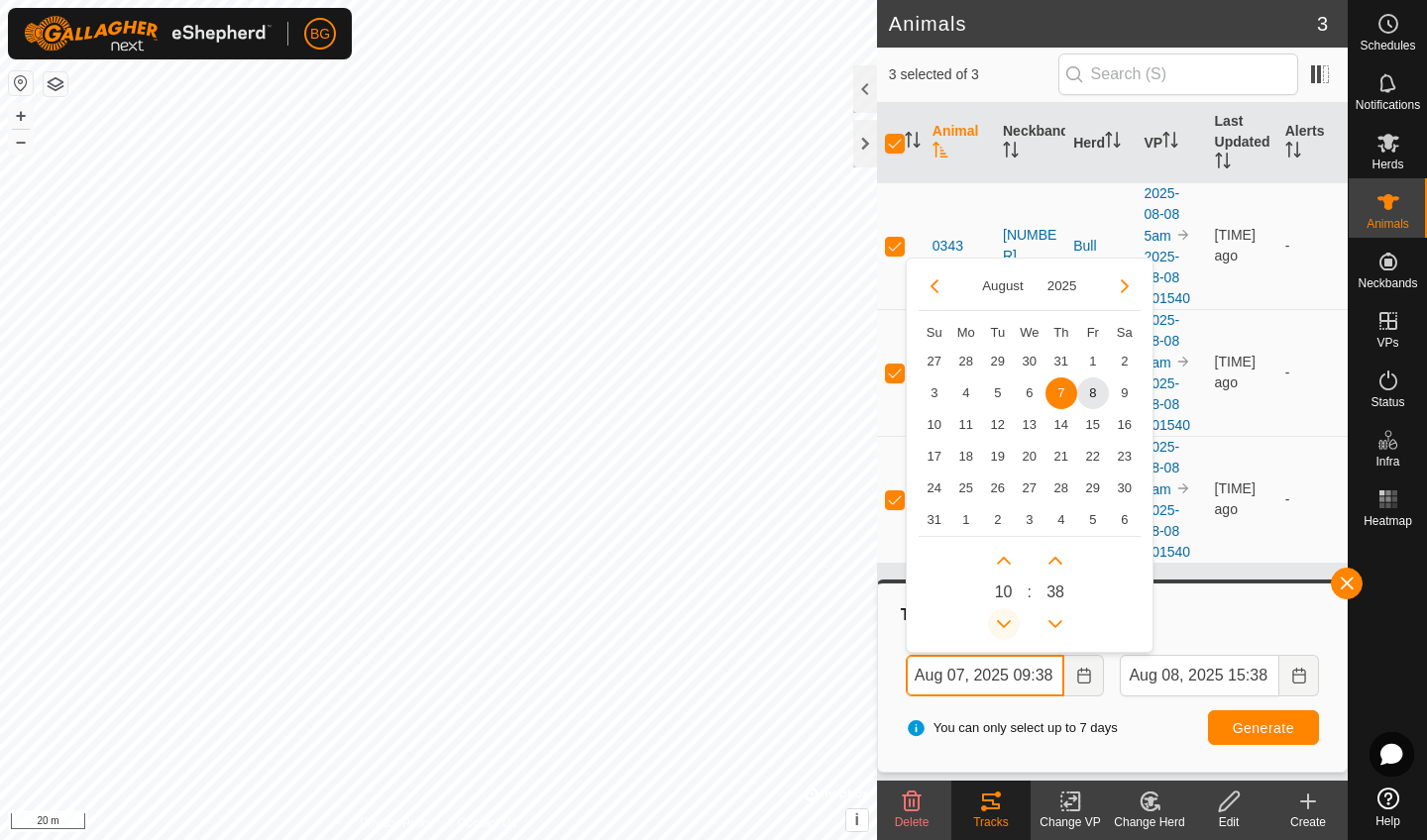click 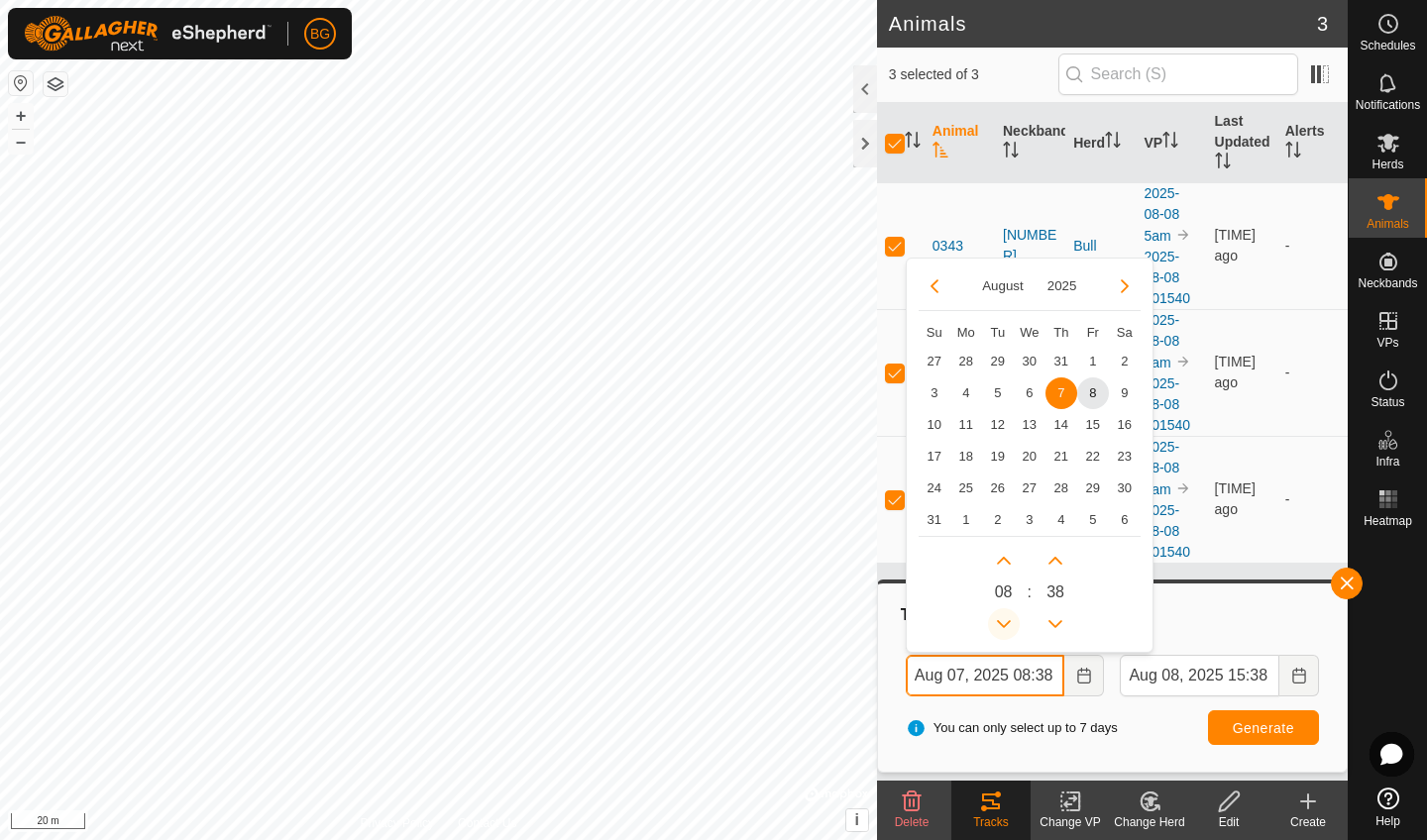 click at bounding box center [1004, 624] 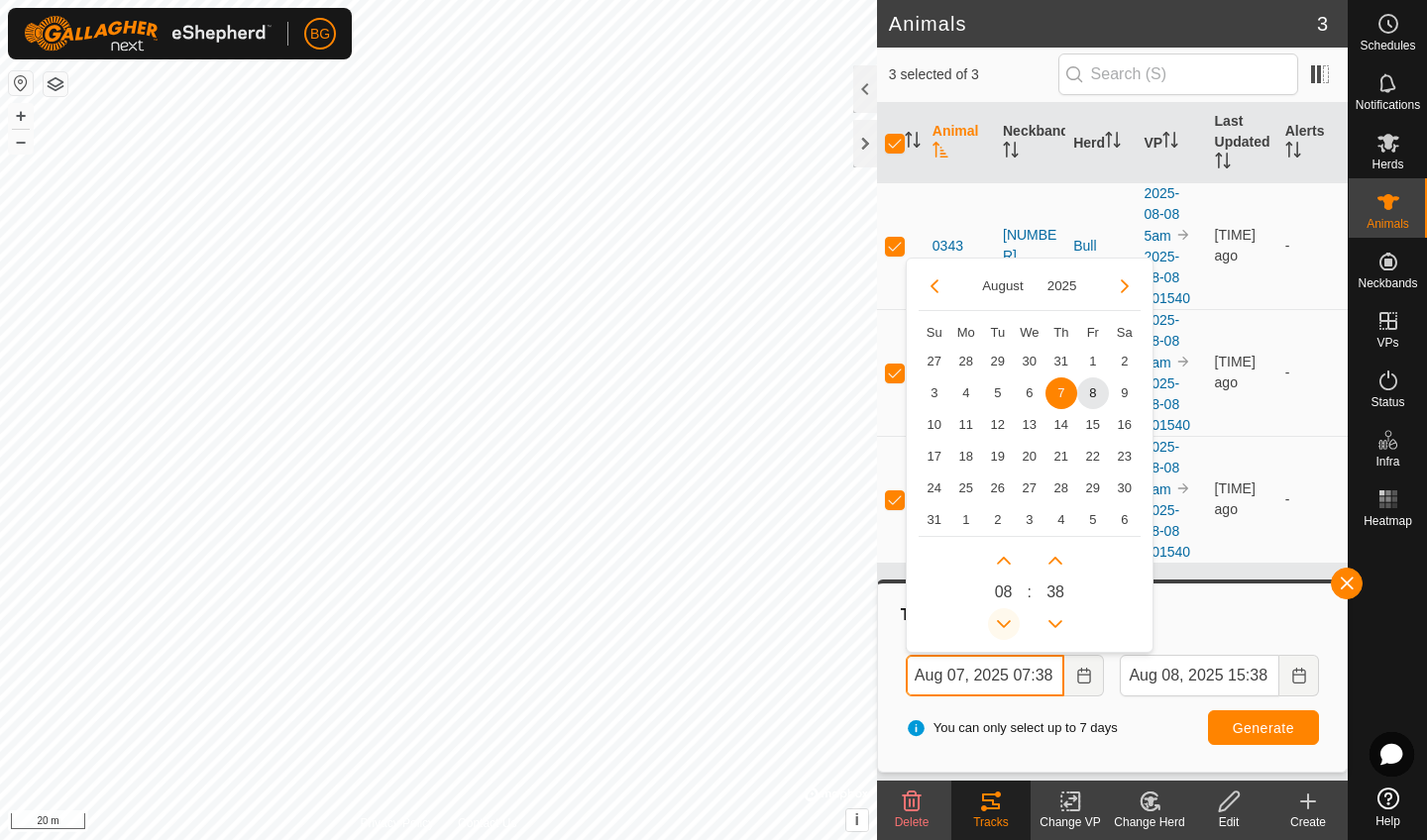 click 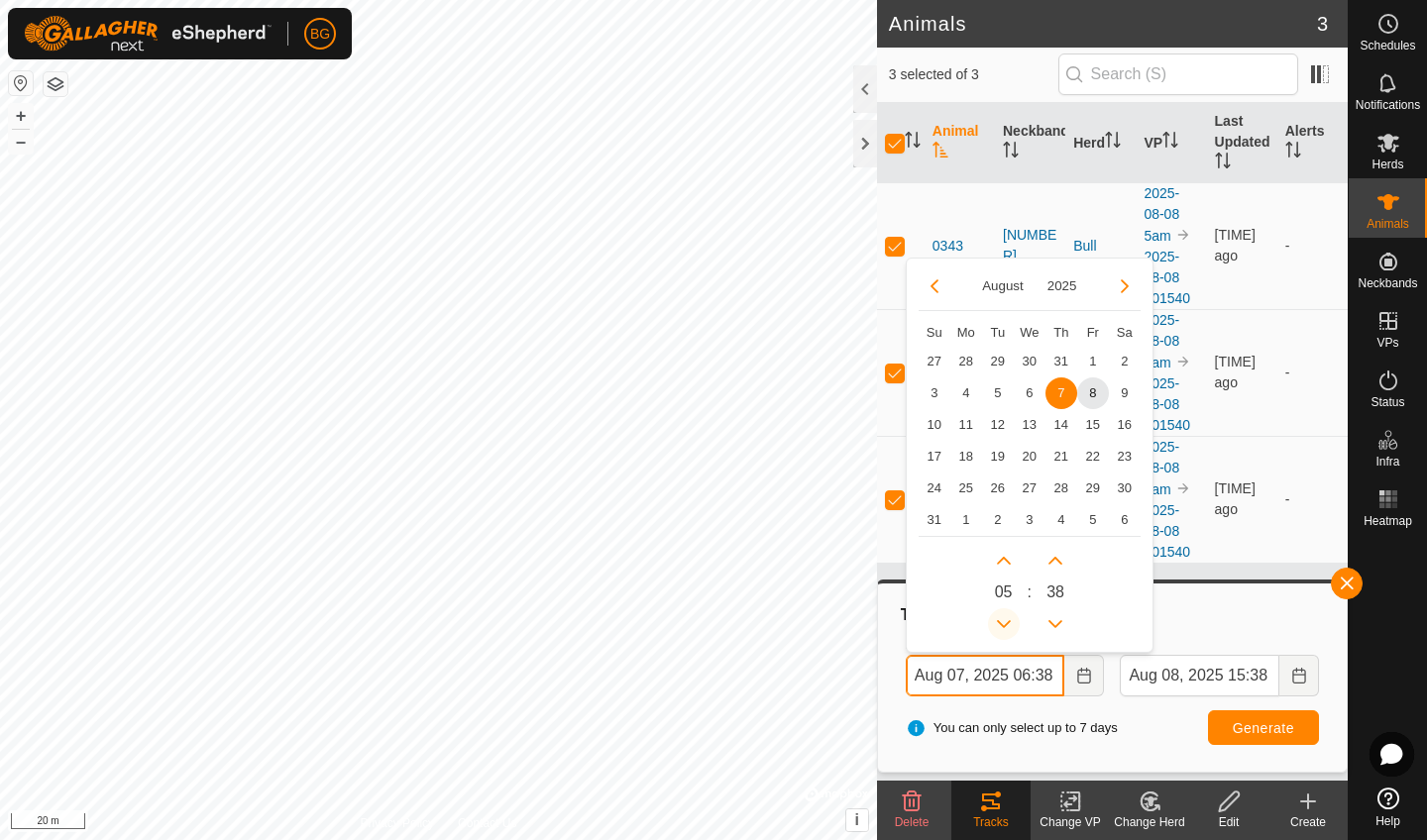 click 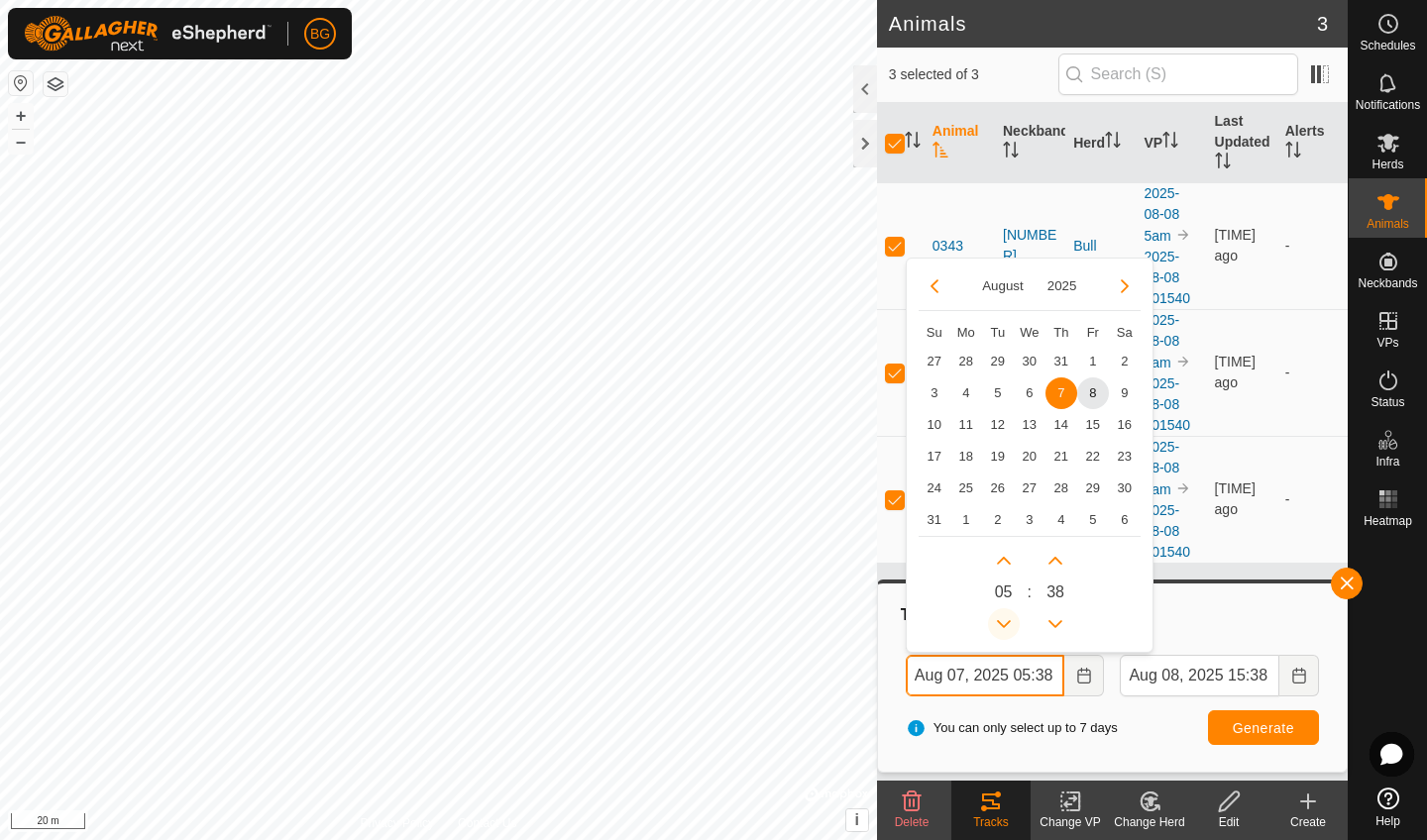 click 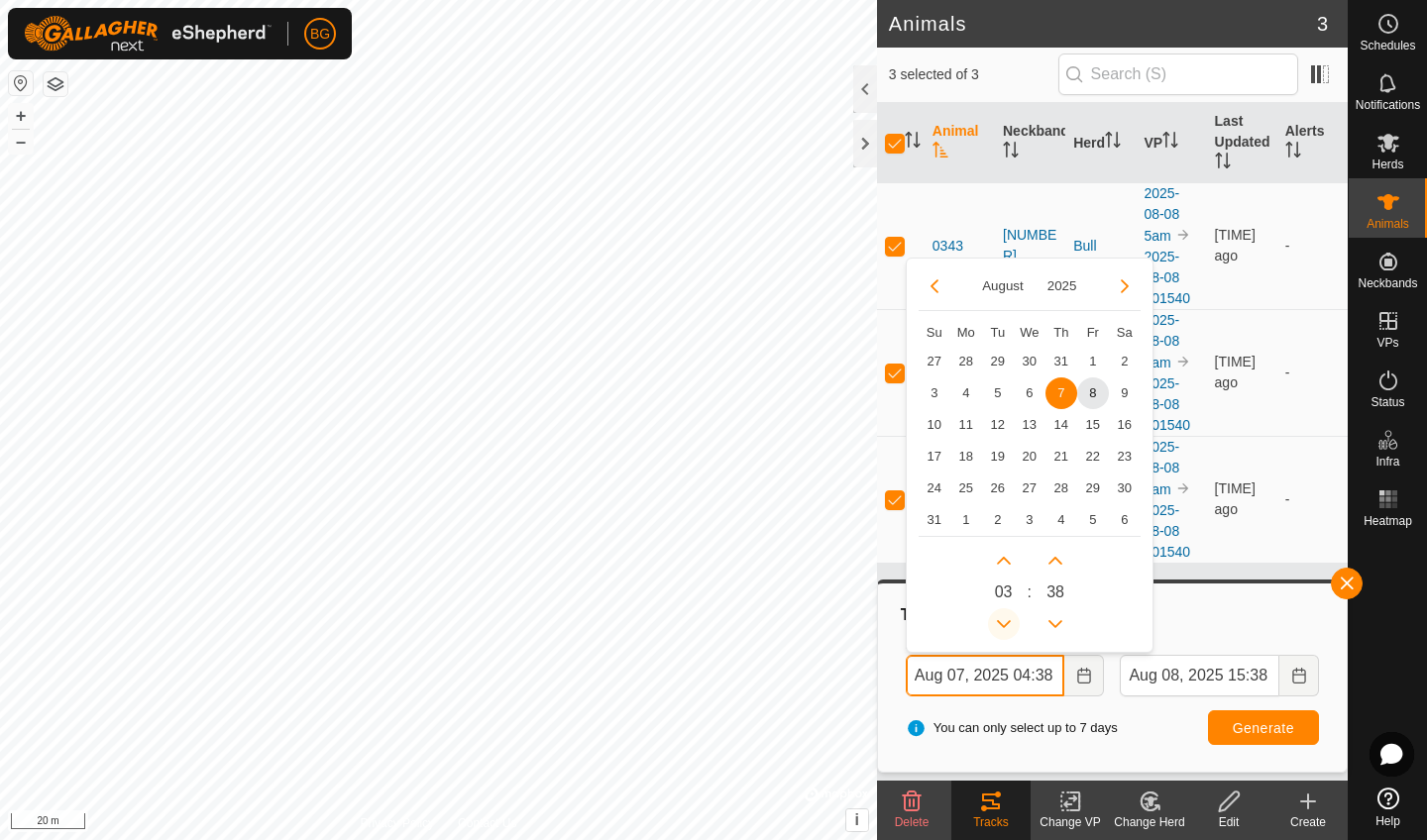 click 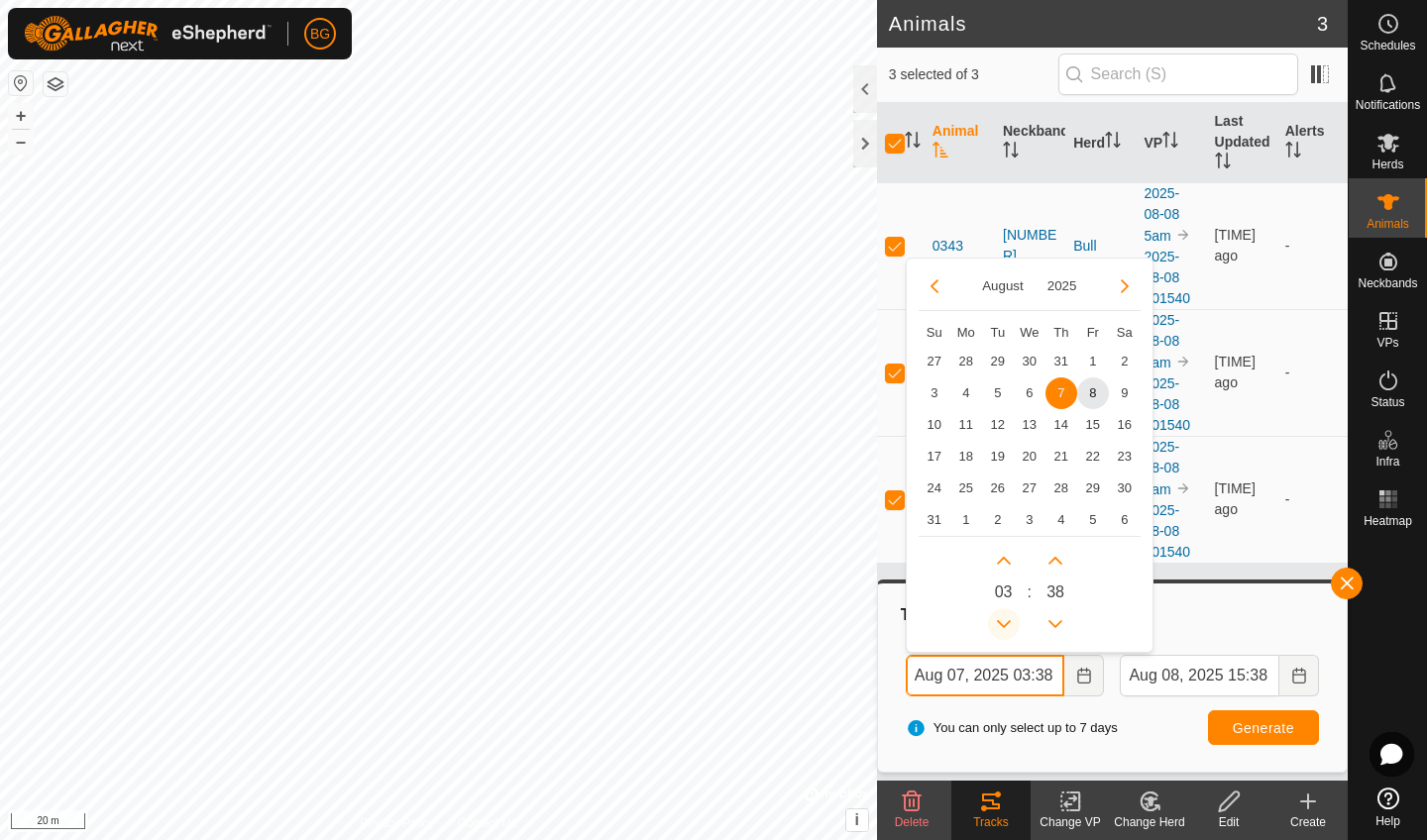 click 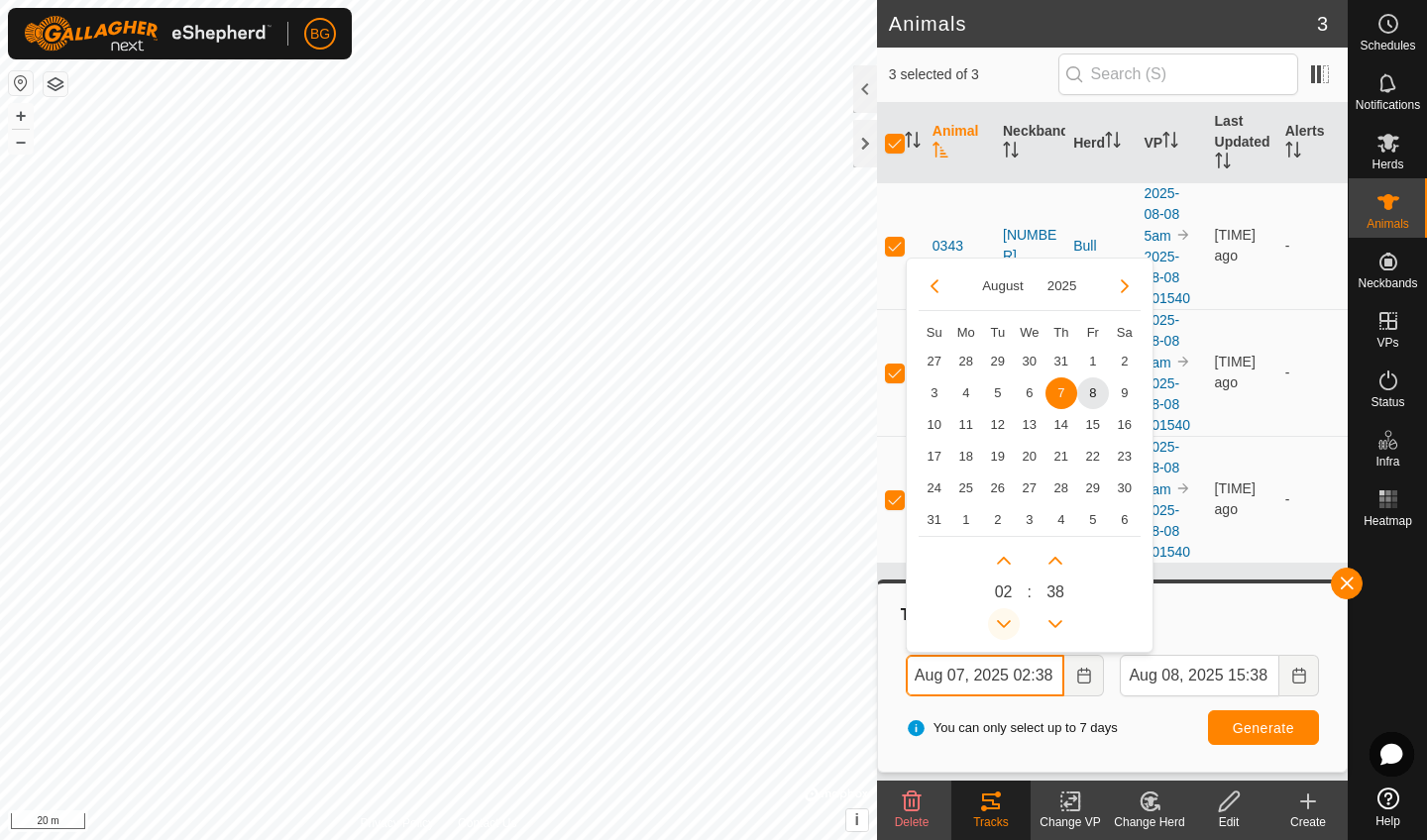 click 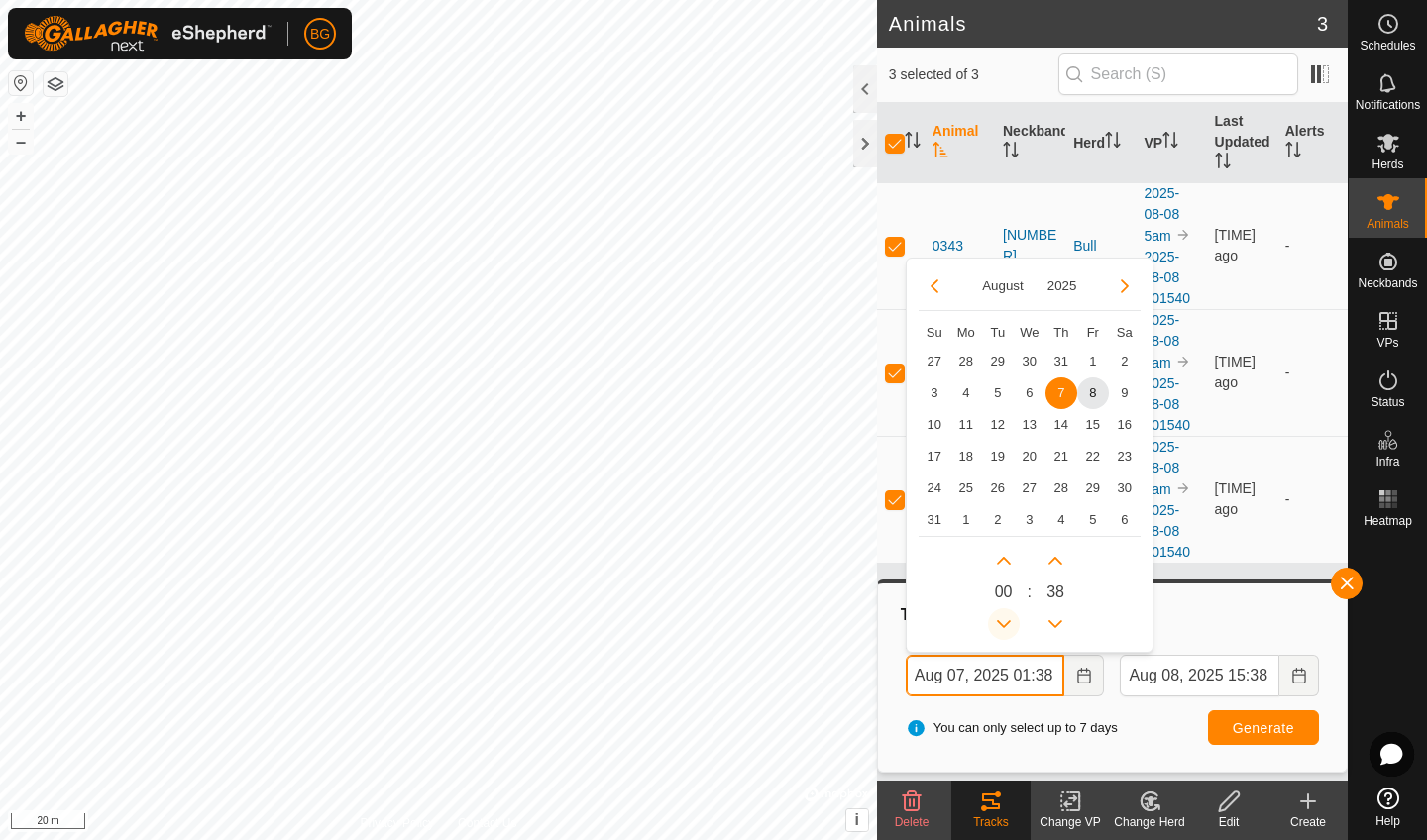 click at bounding box center [1004, 624] 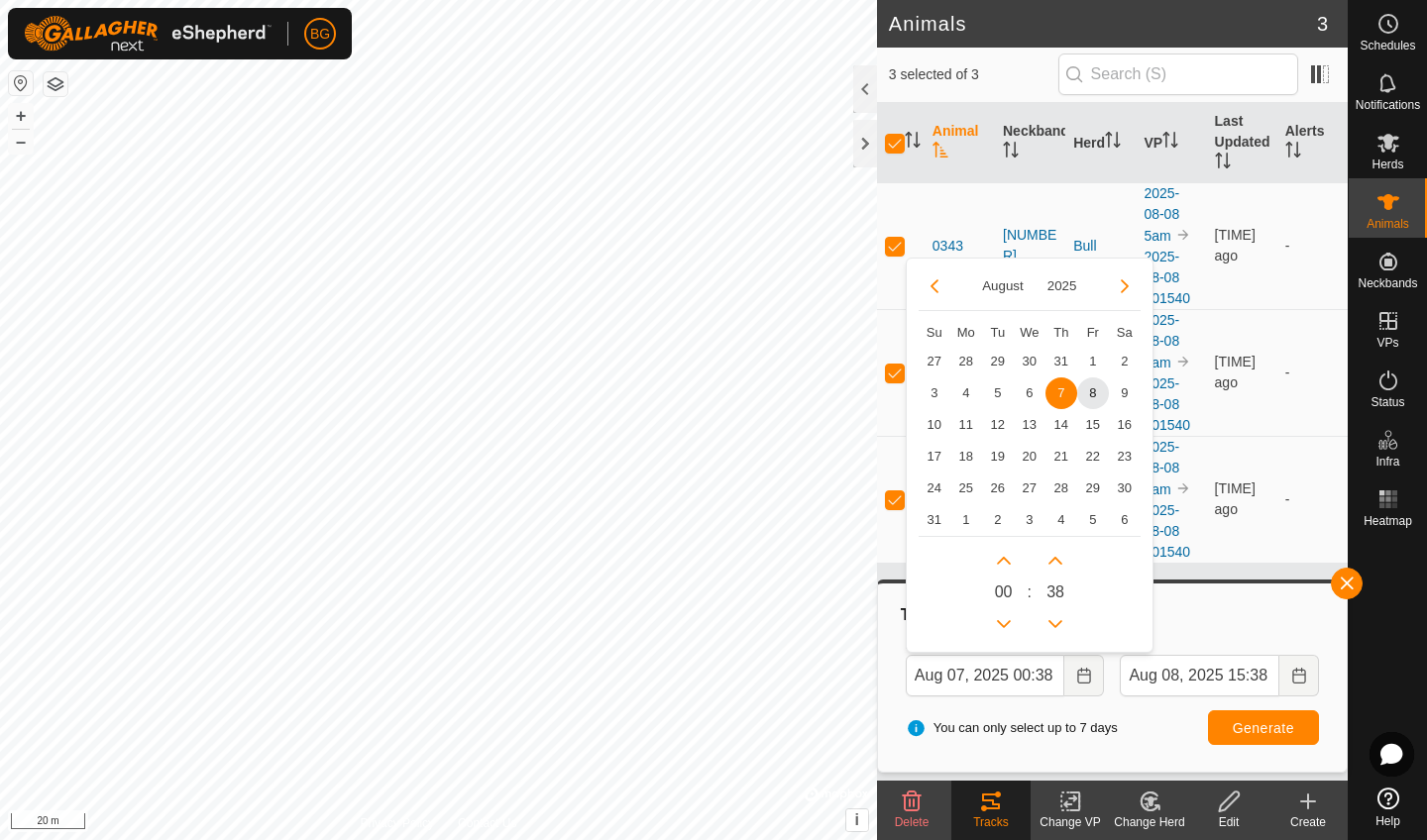 click on "Generate" at bounding box center (1263, 727) 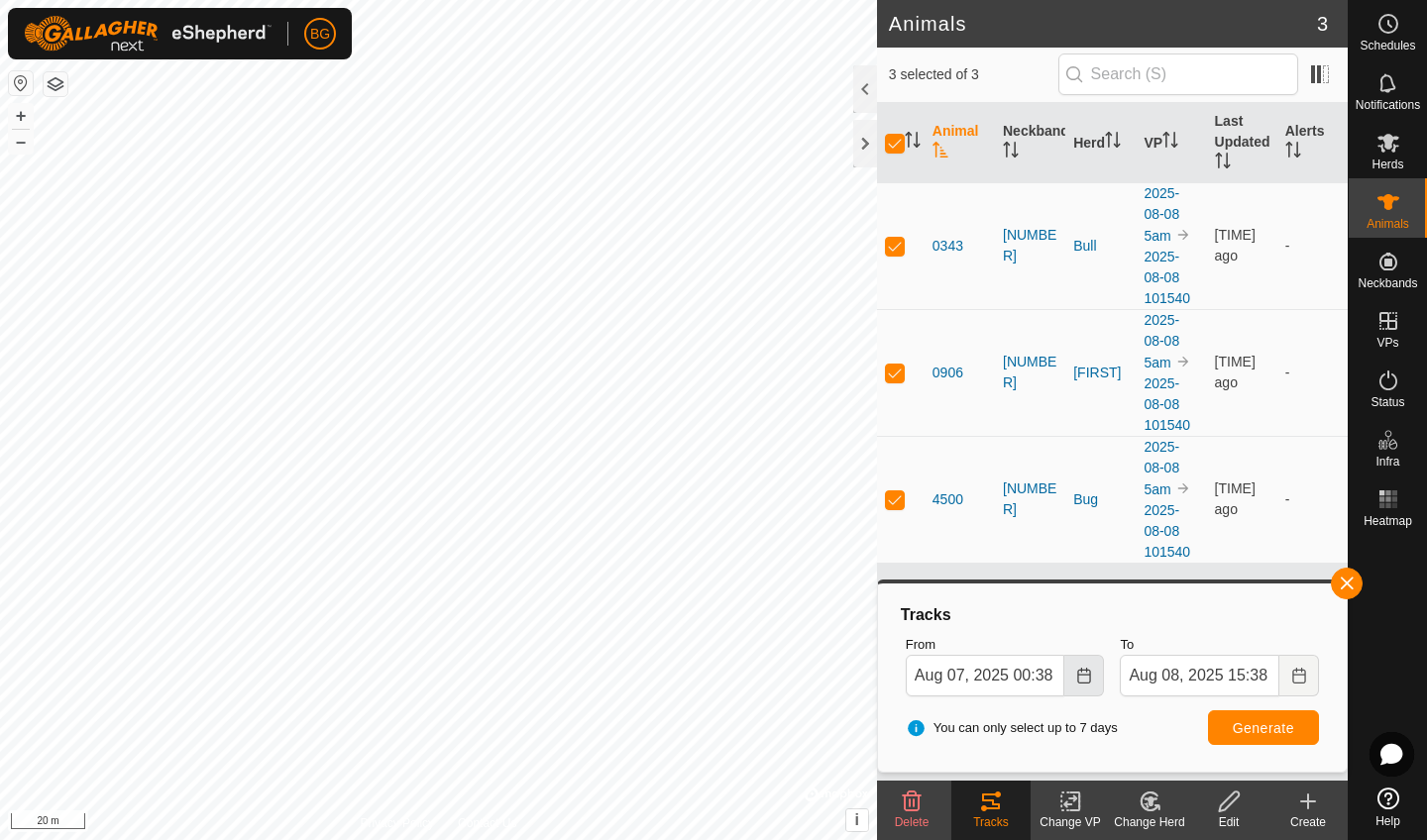 click 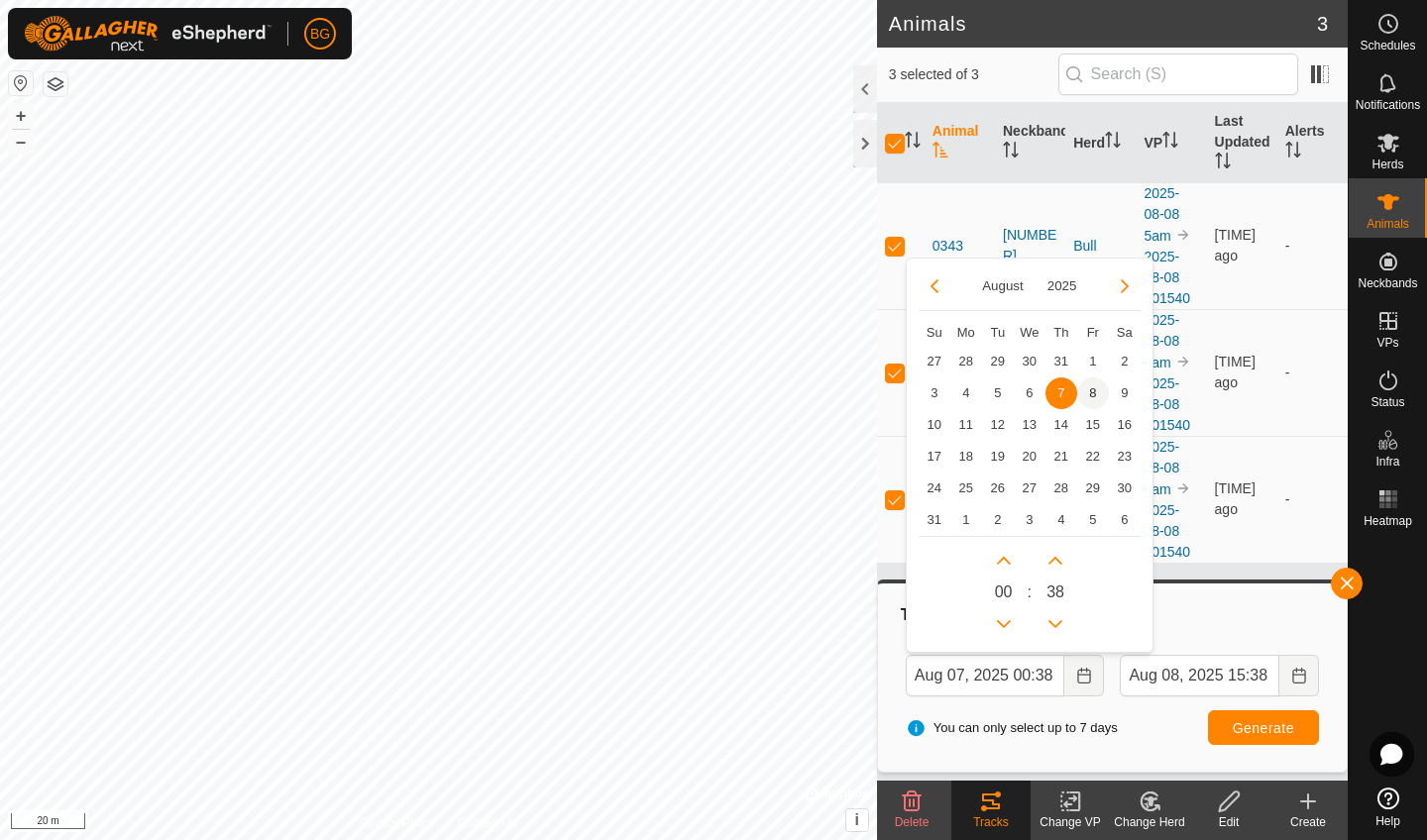 click on "8" at bounding box center (1093, 393) 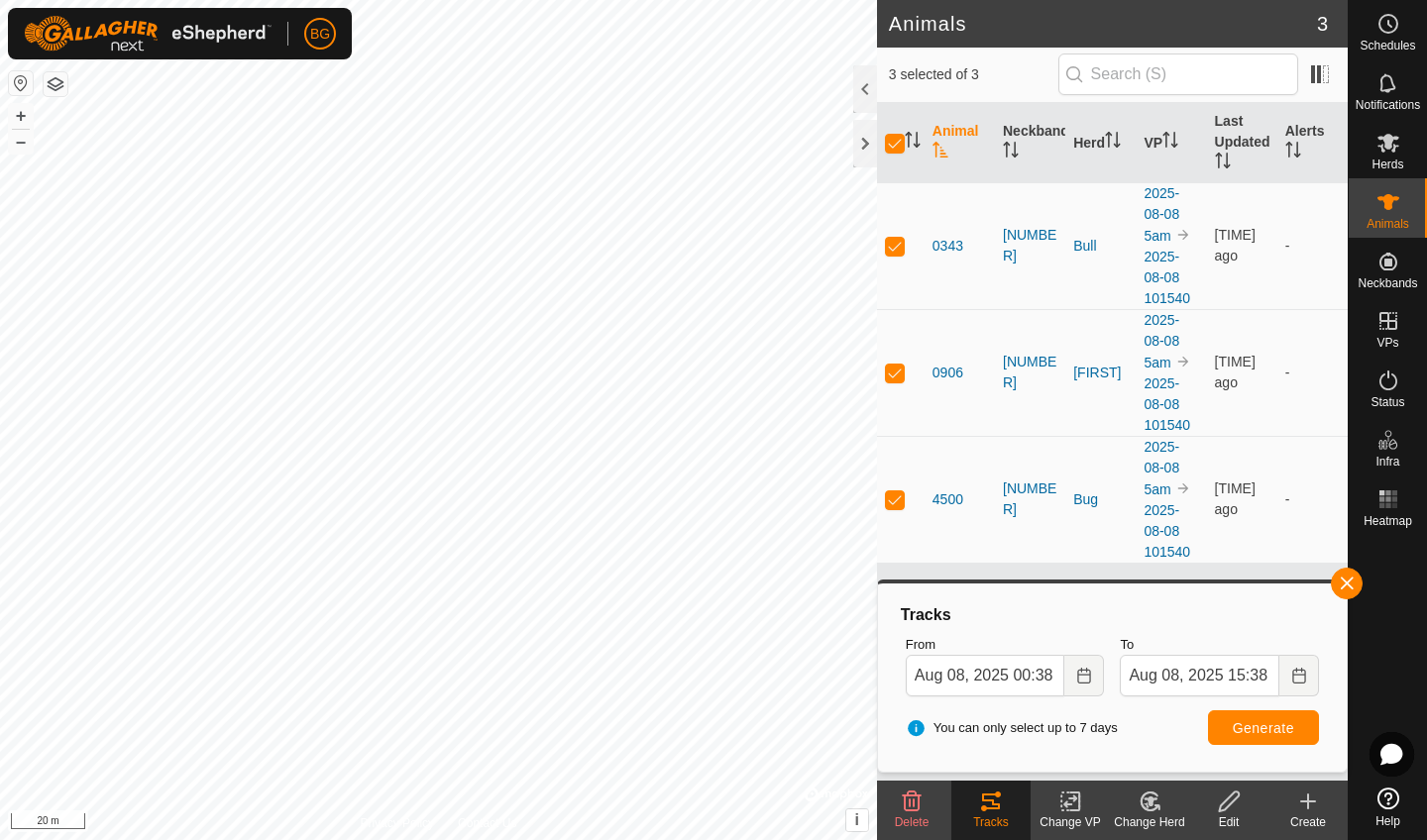 click on "Generate" at bounding box center (1263, 728) 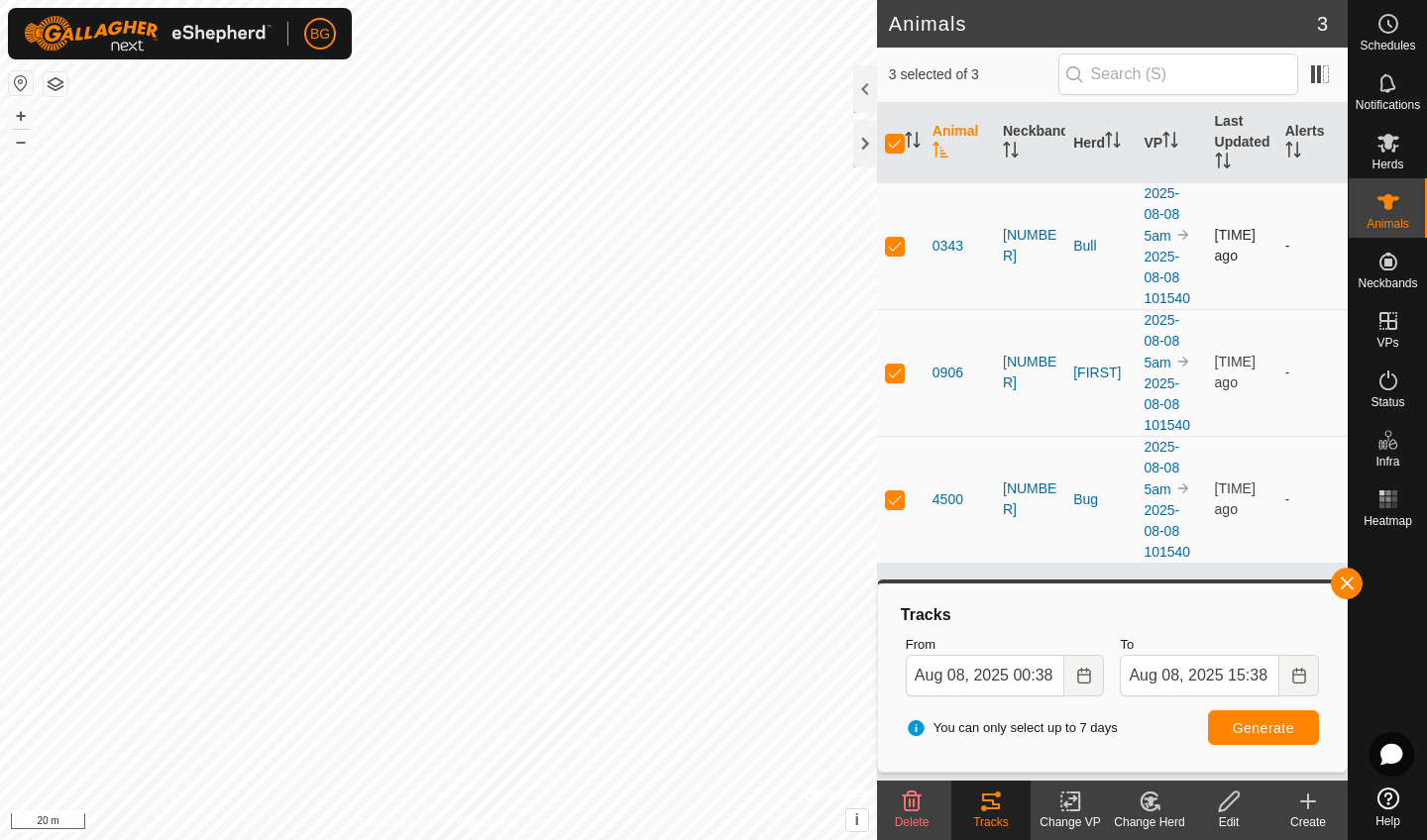 click at bounding box center (895, 246) 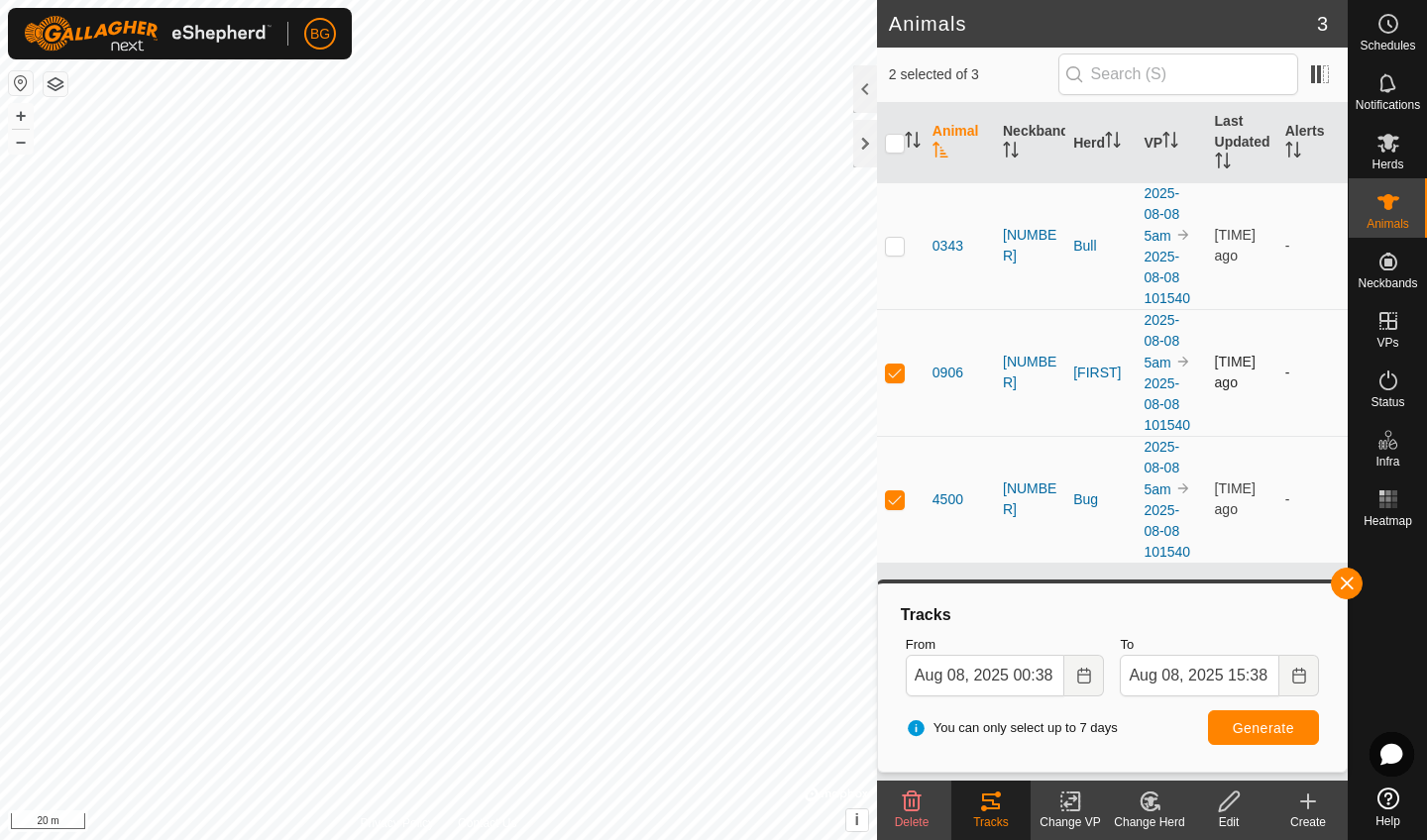 click at bounding box center (895, 372) 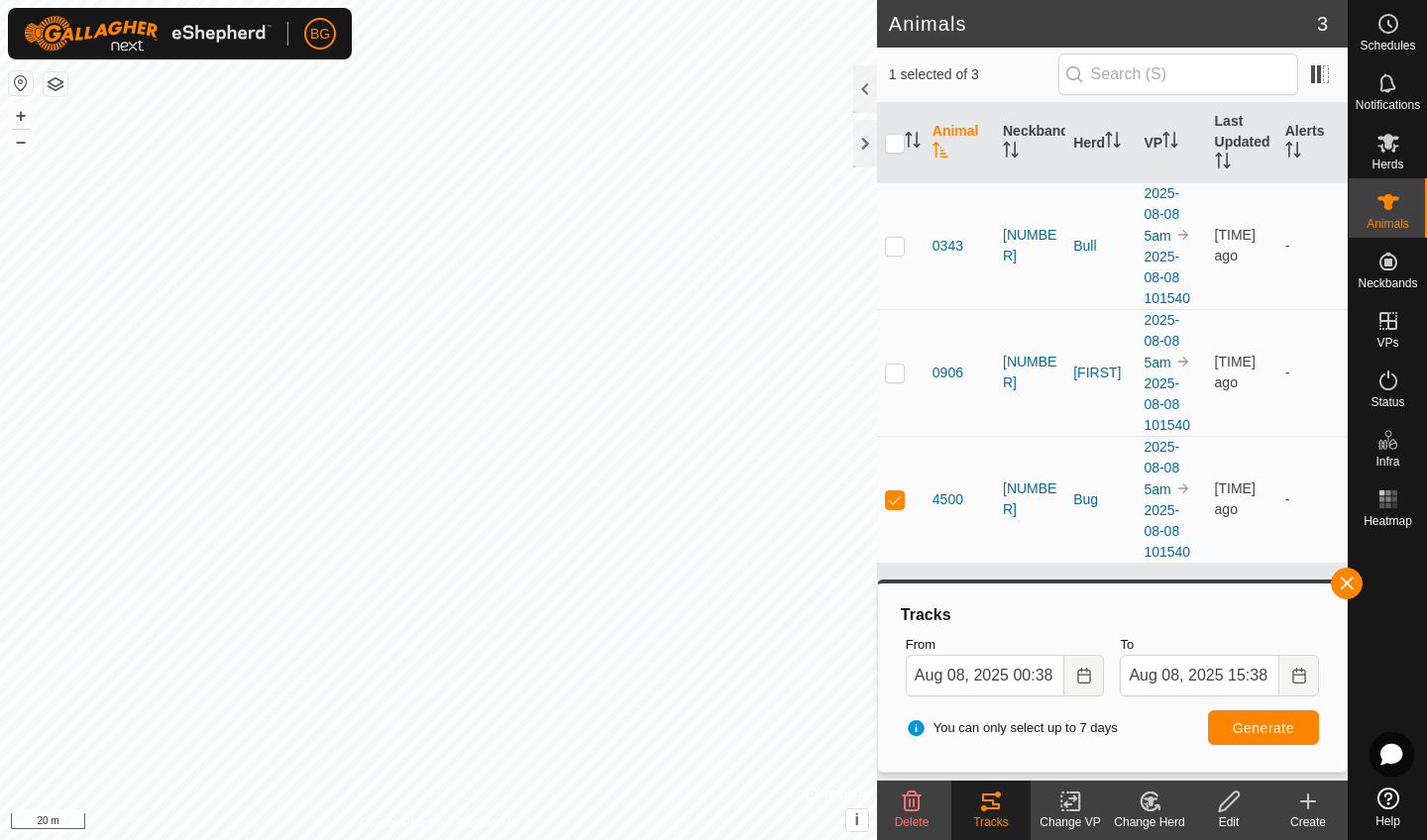 click on "Generate" at bounding box center [1263, 728] 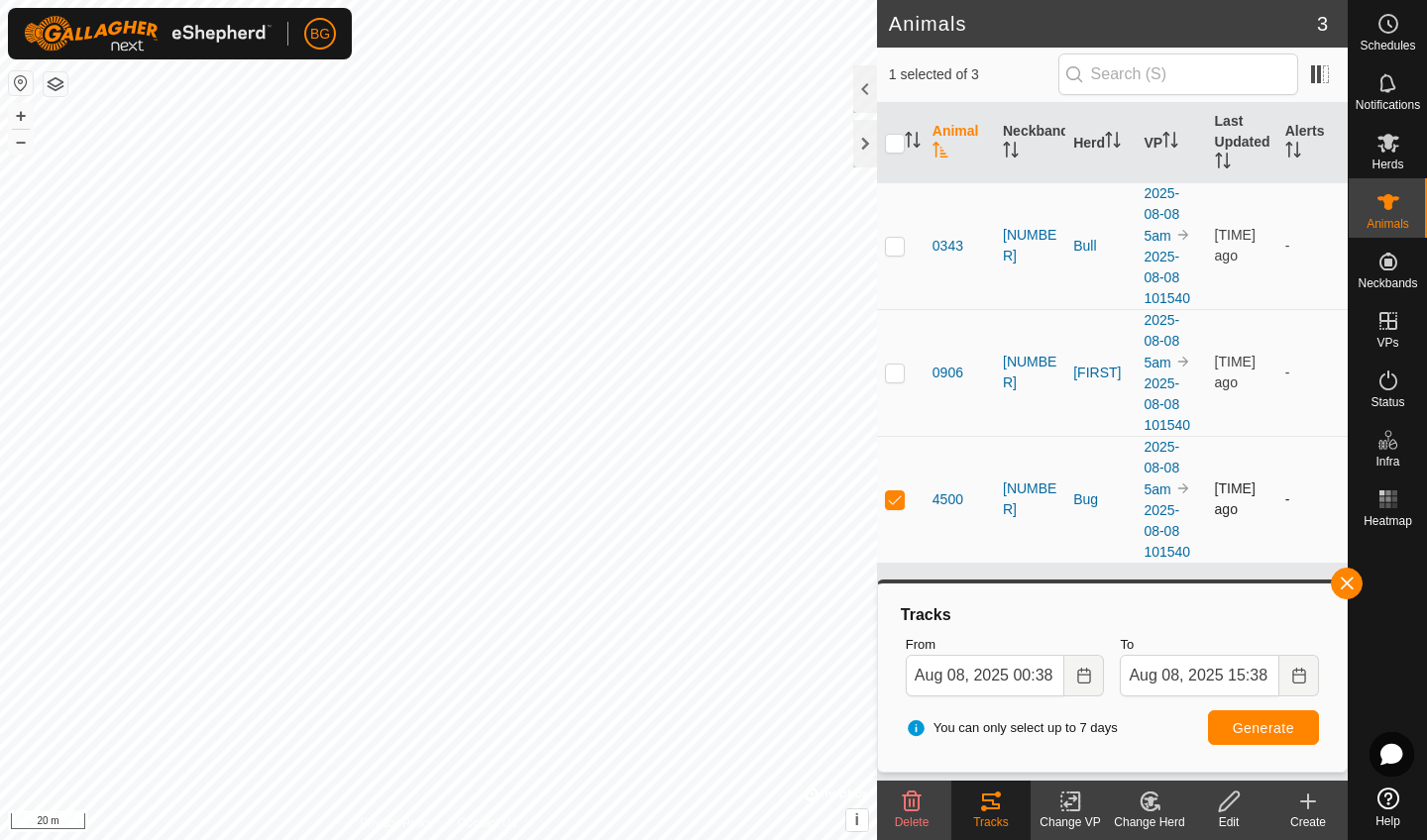 click at bounding box center (895, 499) 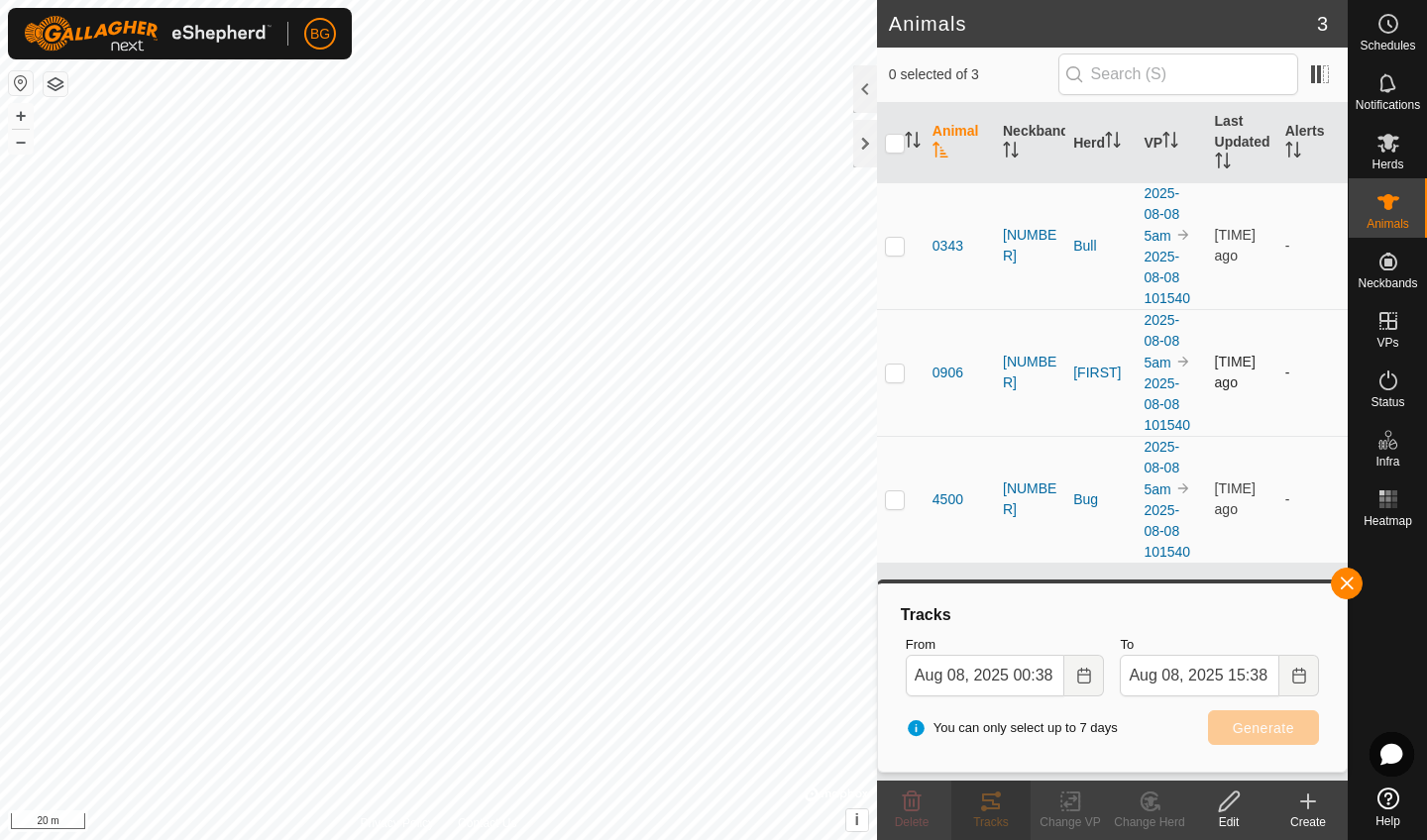 click at bounding box center [901, 372] 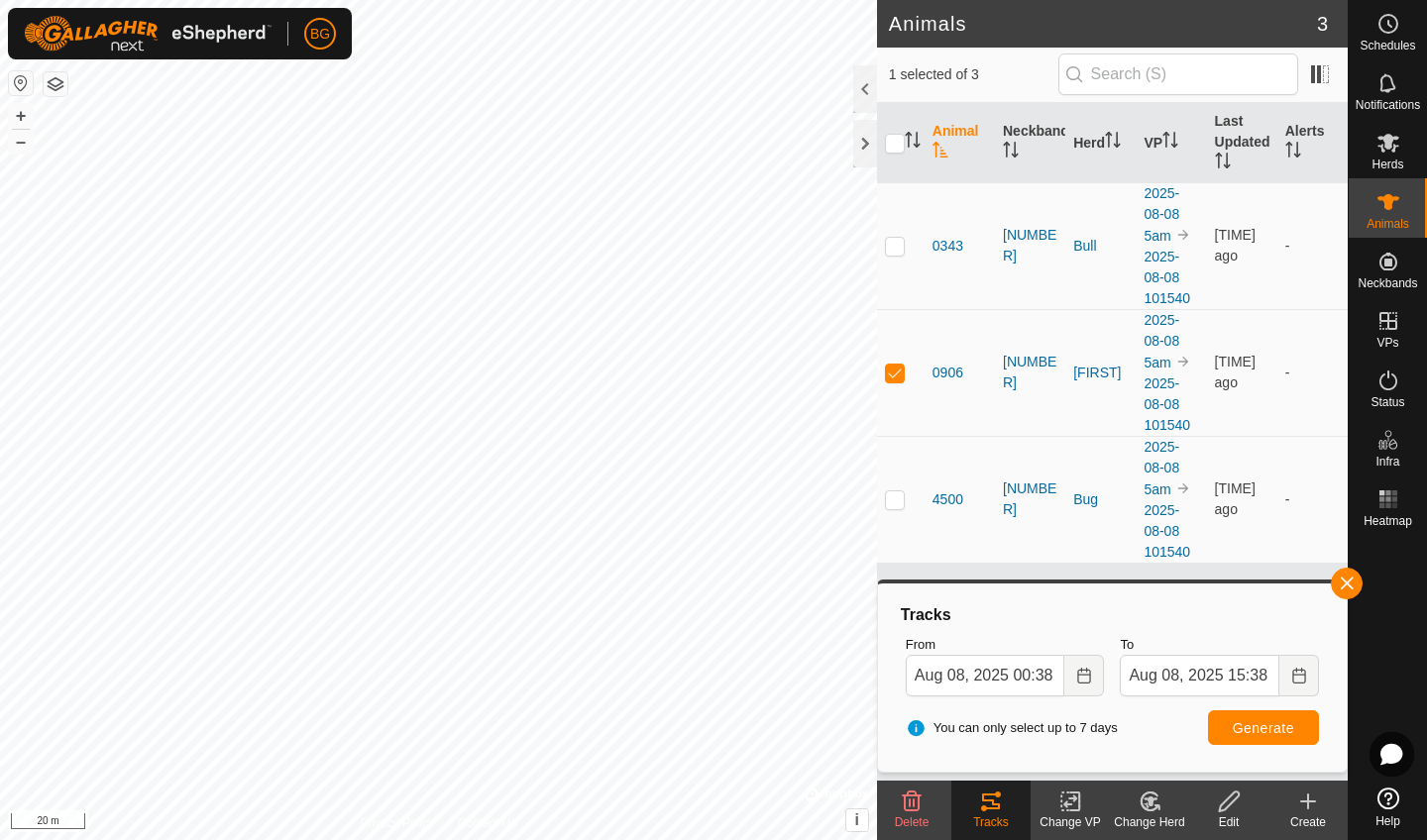 click on "Generate" at bounding box center (1263, 728) 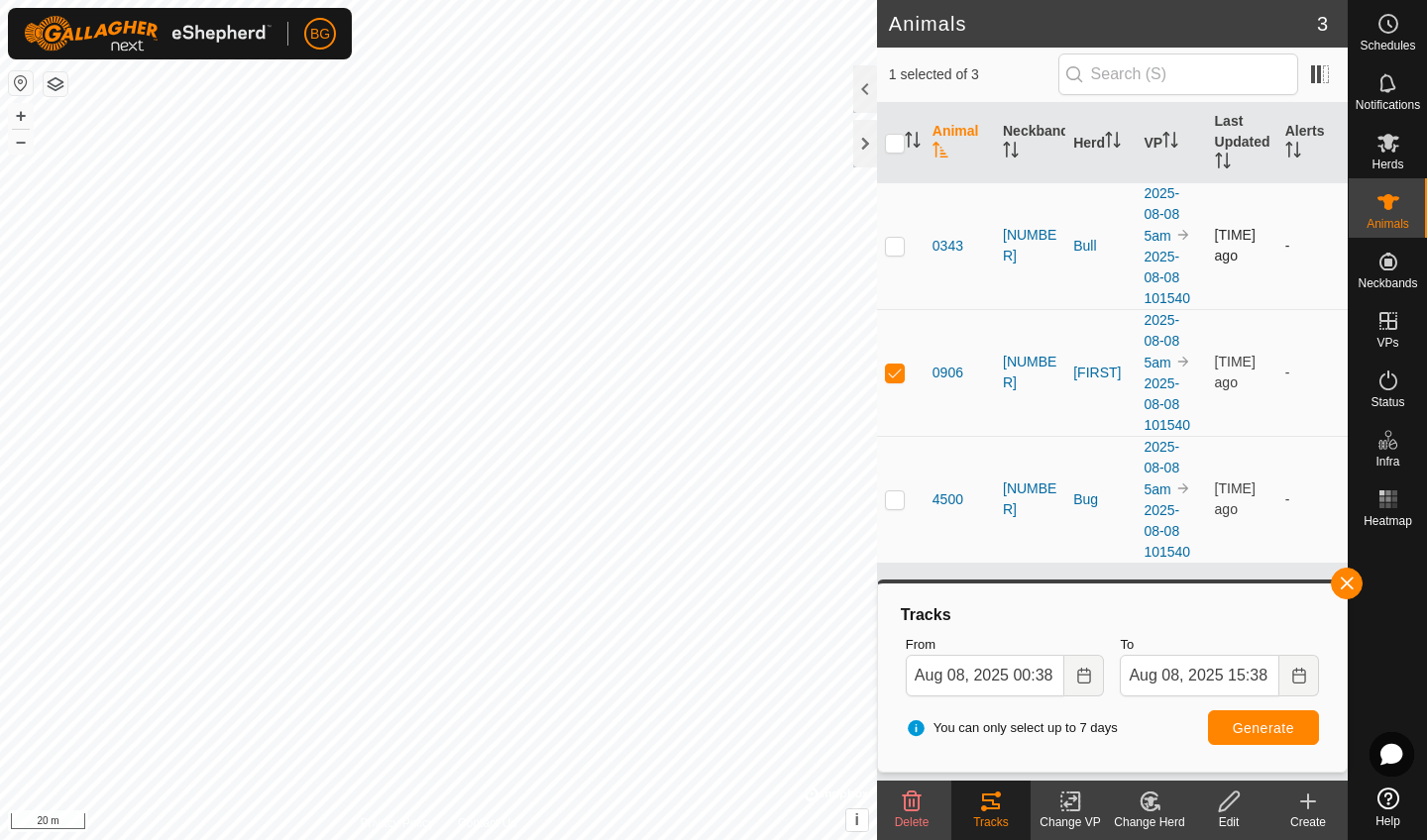 click at bounding box center [901, 246] 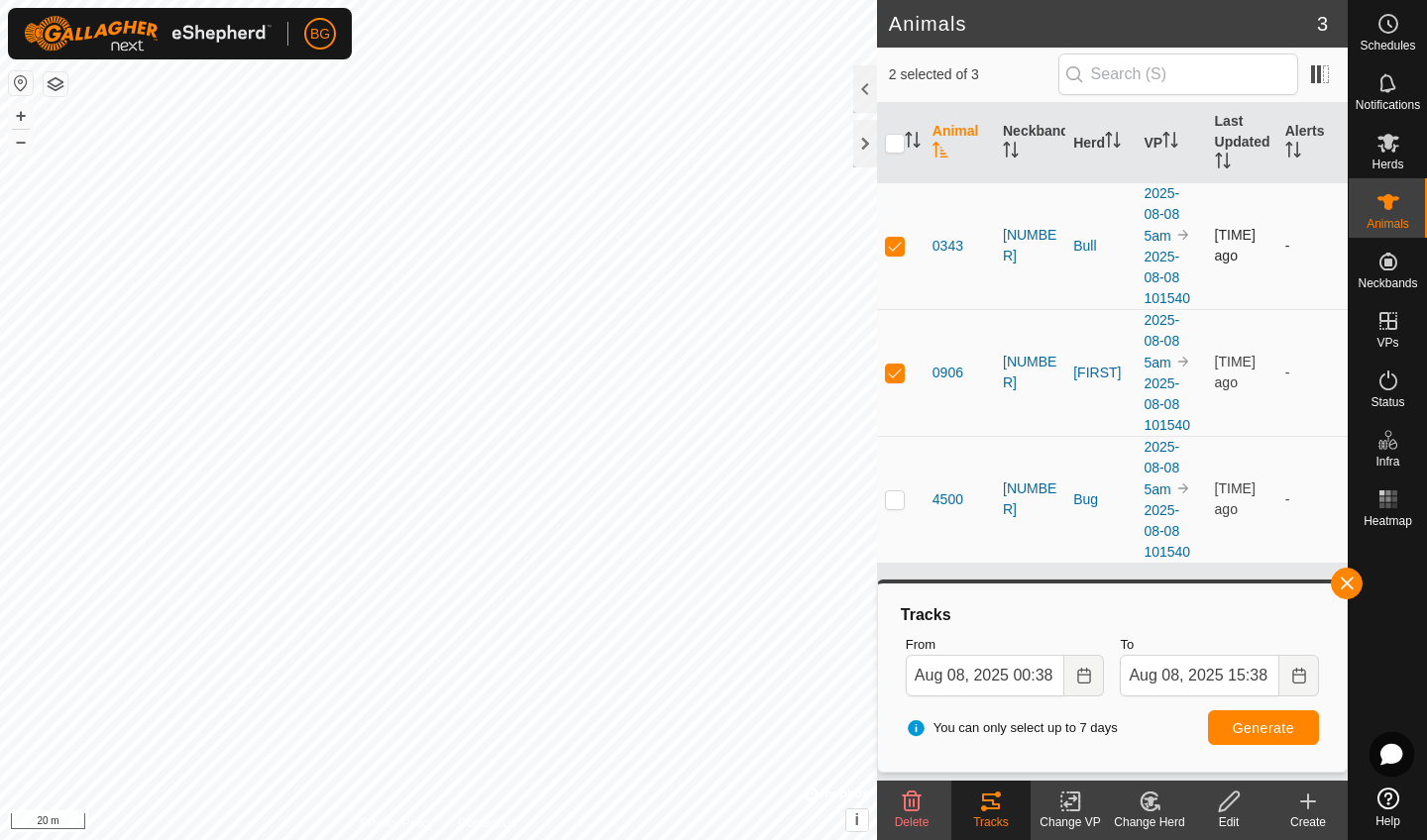 checkbox on "true" 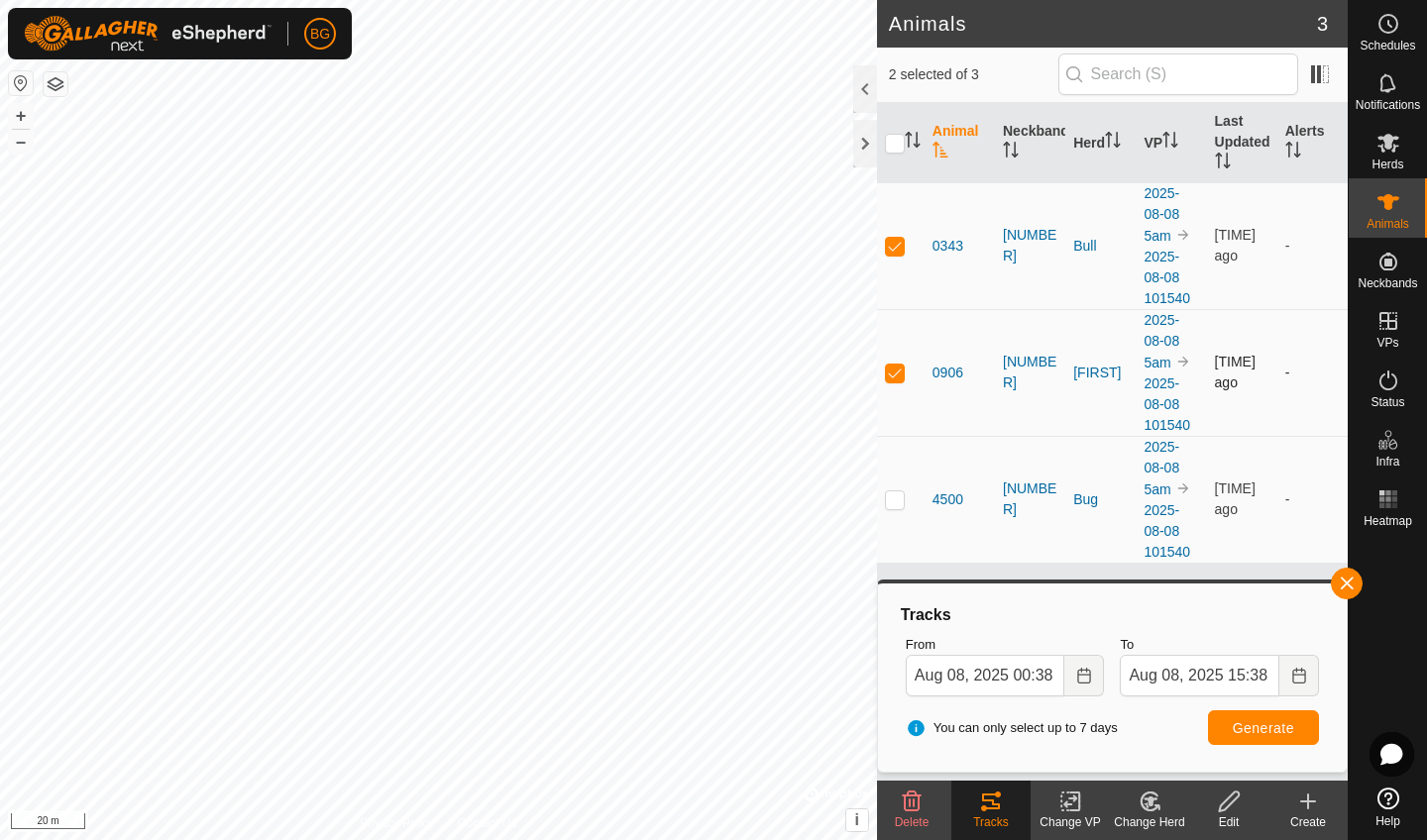 click at bounding box center [901, 372] 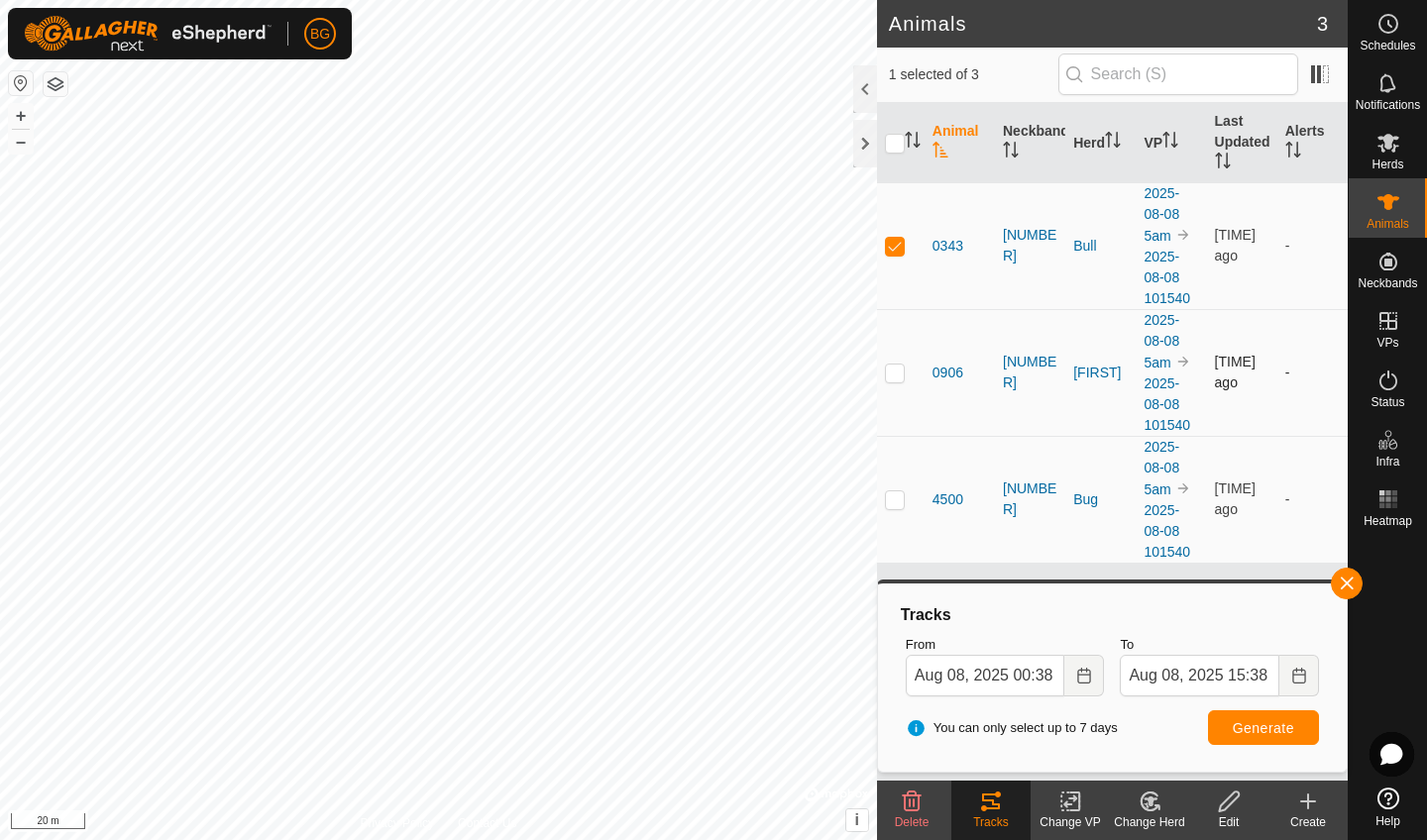 checkbox on "false" 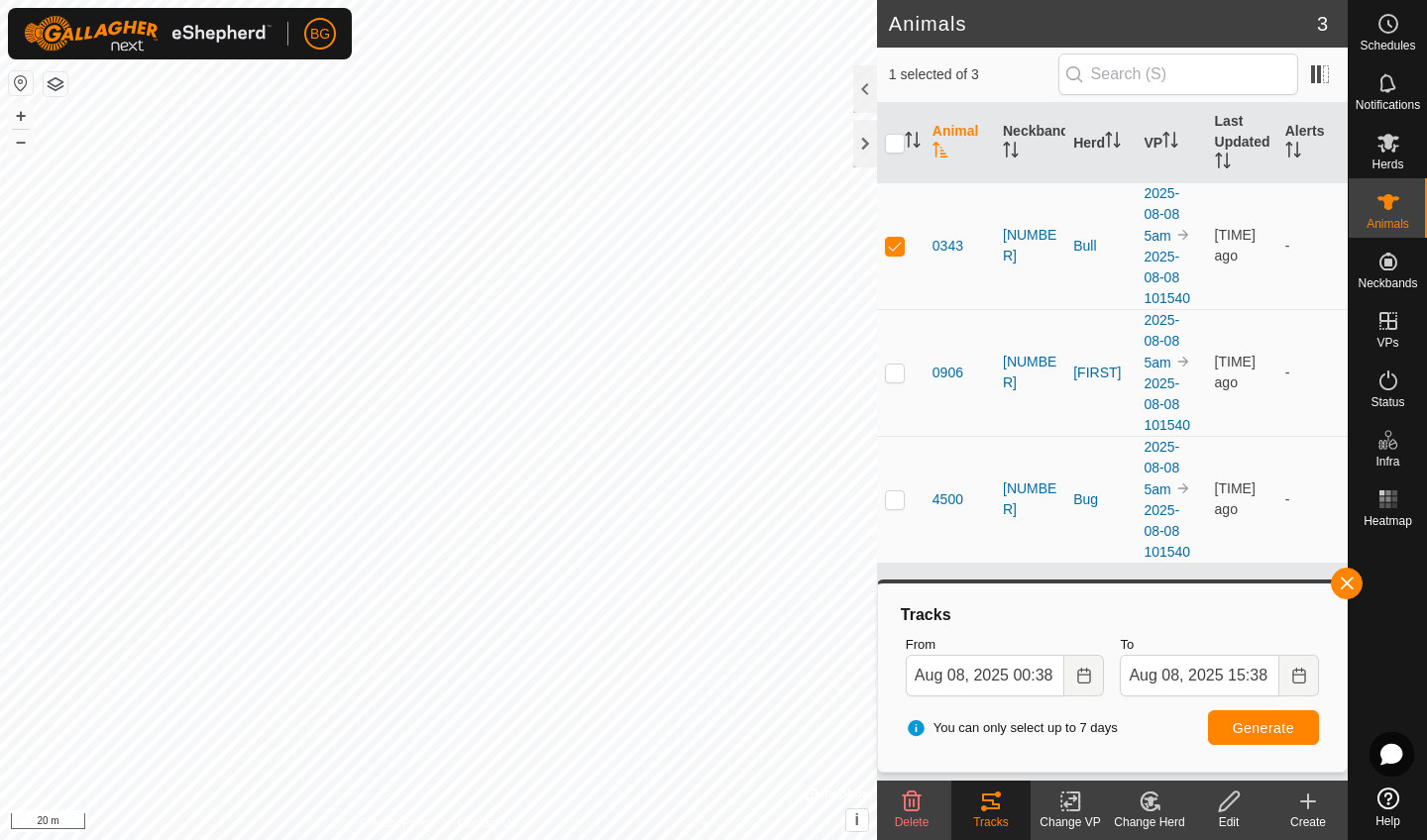 click on "Generate" at bounding box center (1263, 728) 